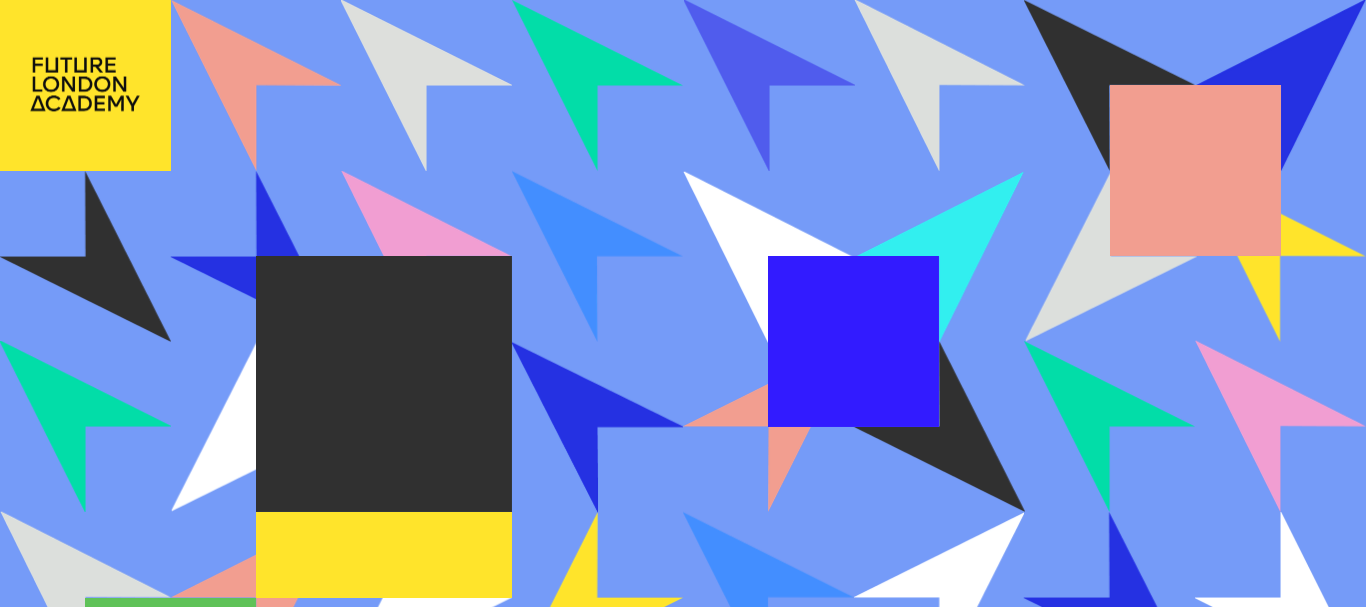 scroll, scrollTop: 0, scrollLeft: 0, axis: both 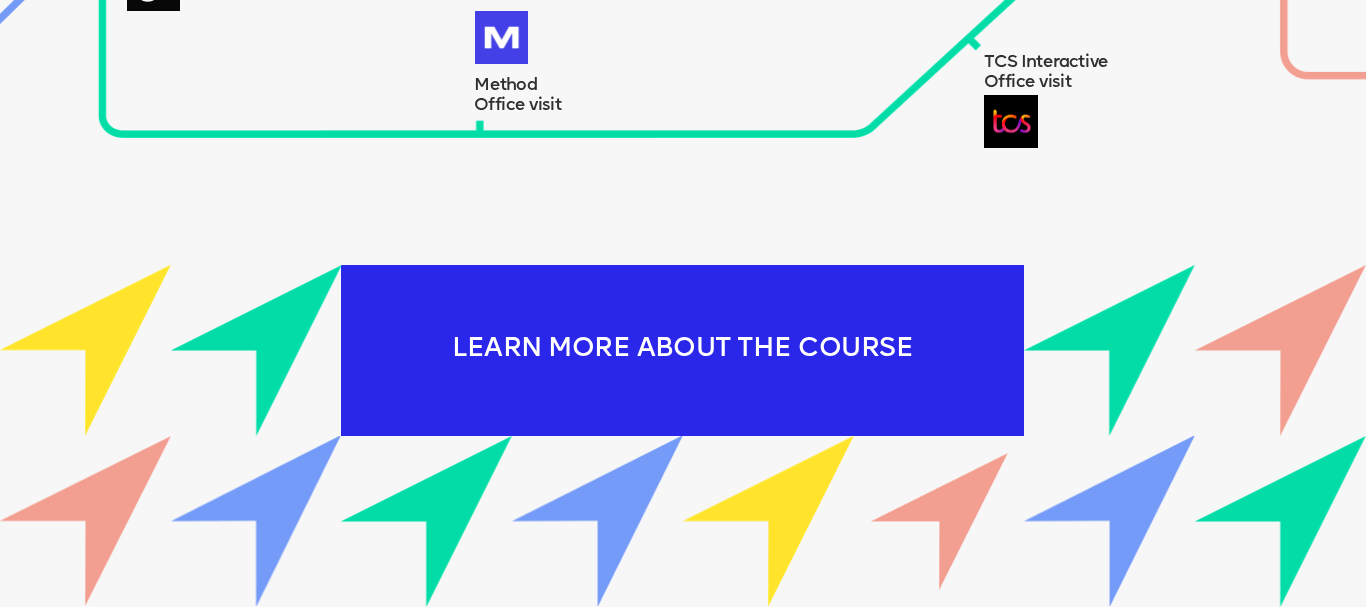 click on "LEARN MORE ABOUT THE COURSE" at bounding box center [682, 350] 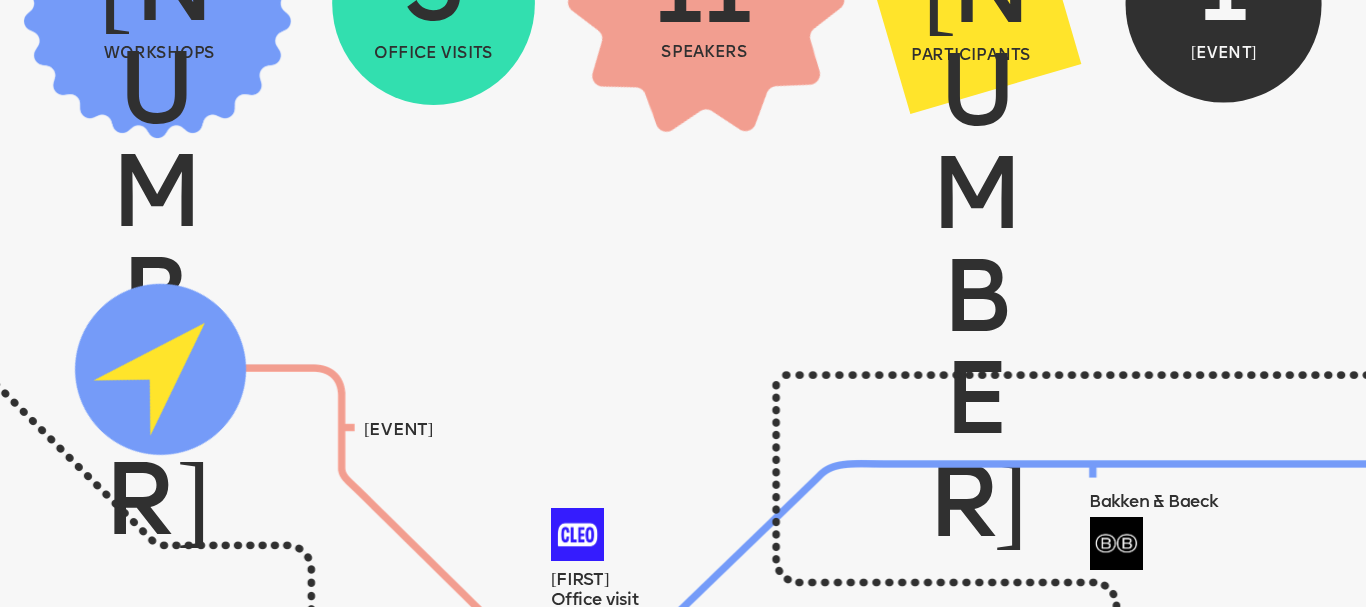 scroll, scrollTop: 181, scrollLeft: 0, axis: vertical 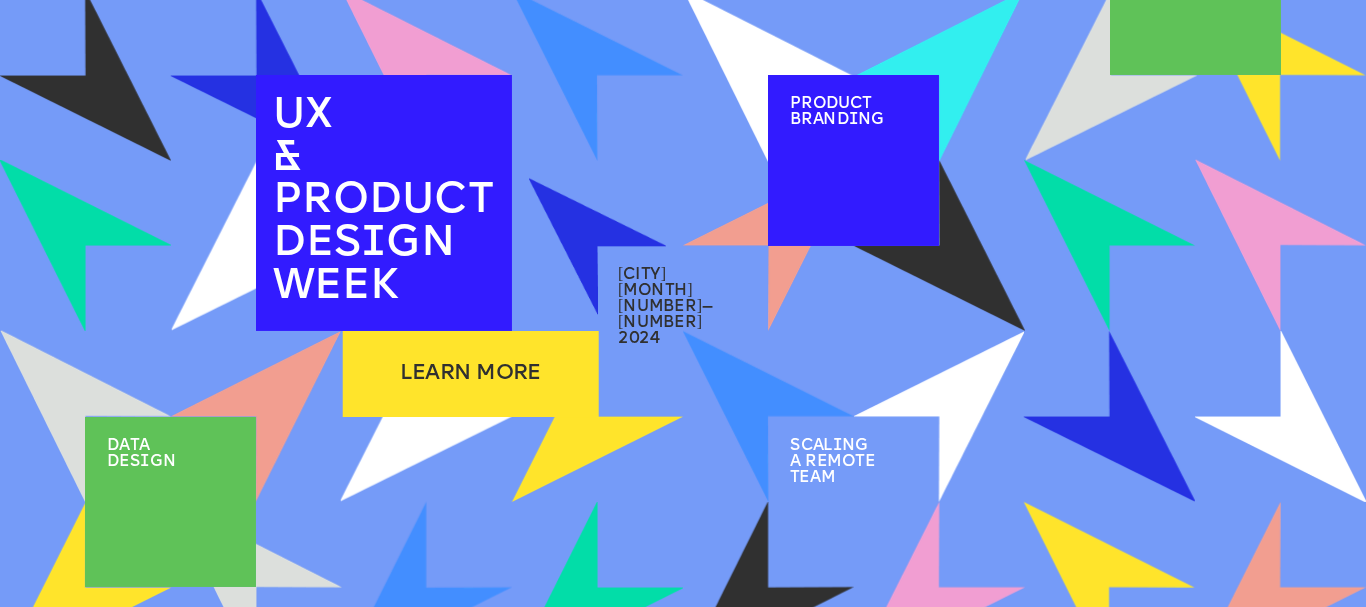 click on "PRODUCT DES I GN WEEK" at bounding box center [389, 244] 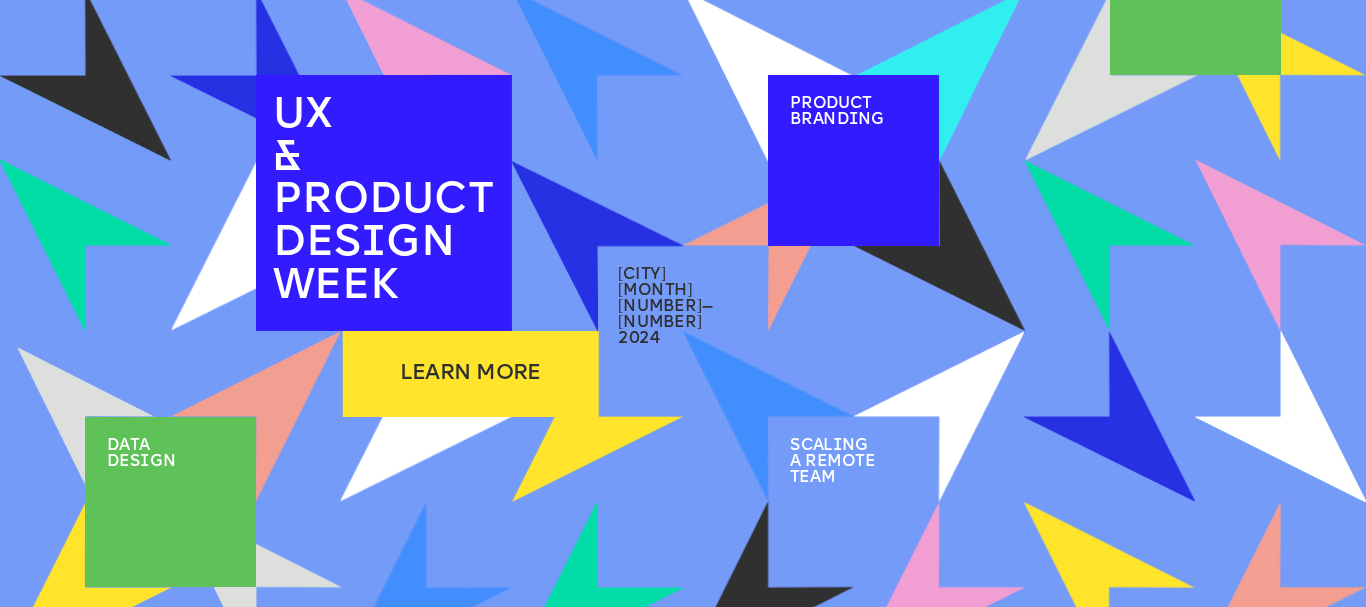 click at bounding box center [170, 502] 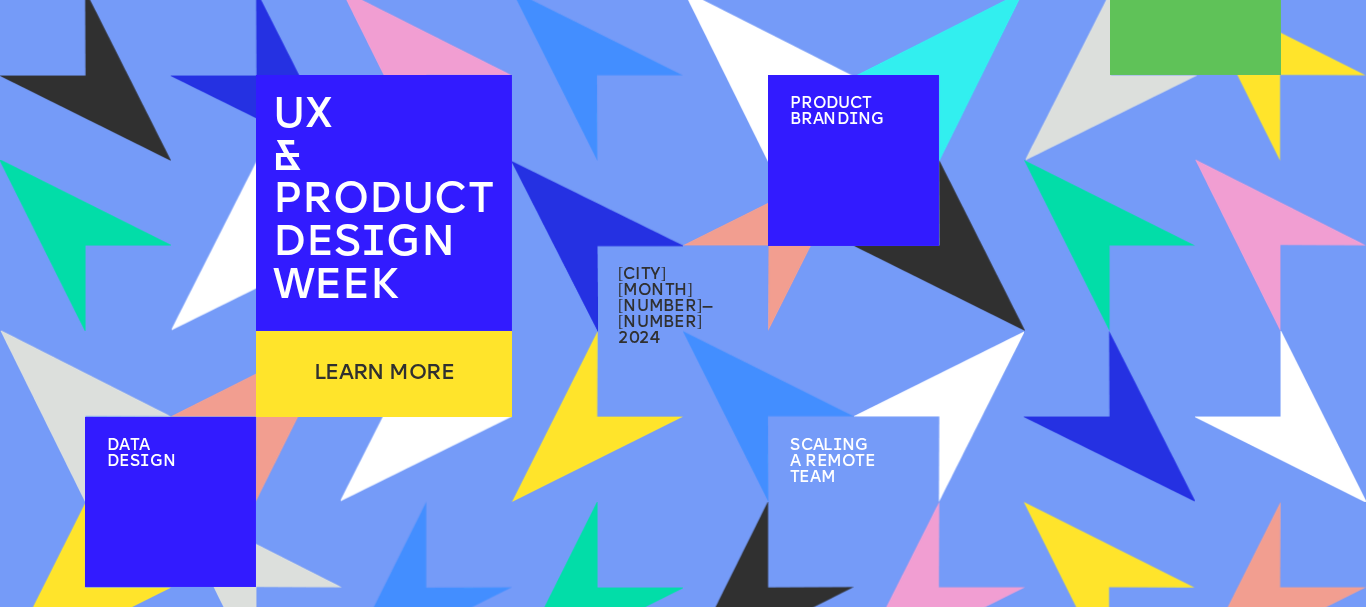 click on "des i gn" at bounding box center [141, 462] 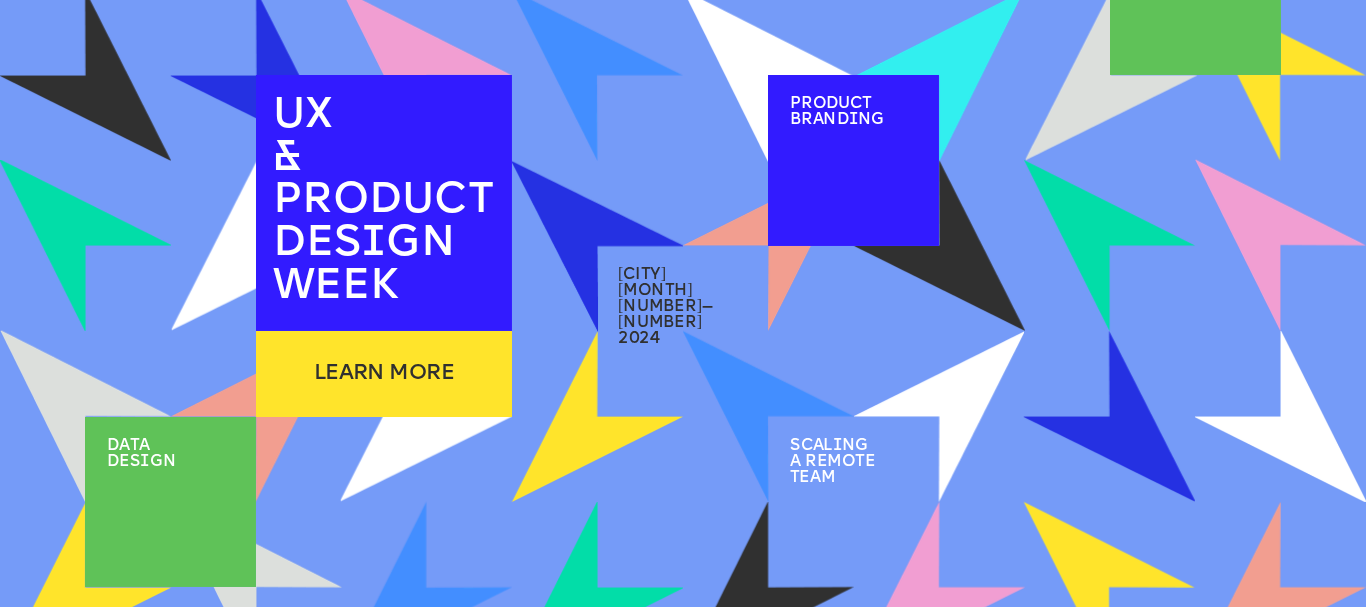 click at bounding box center (768, 245) 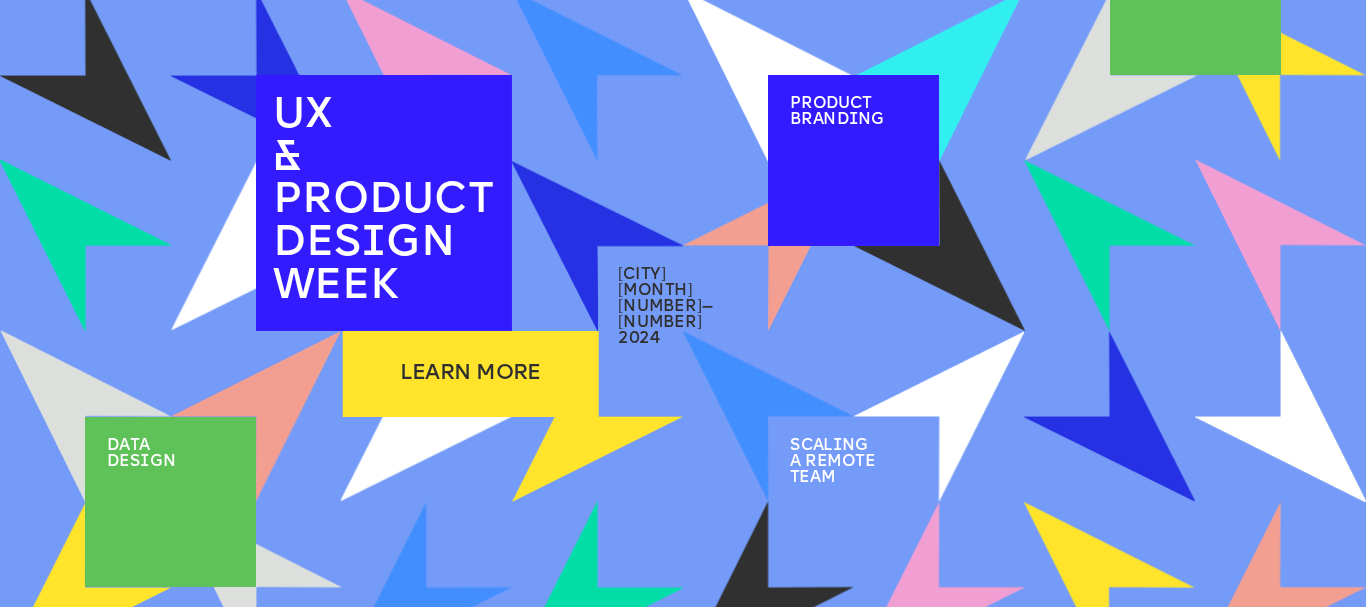click on "2024" at bounding box center (639, 339) 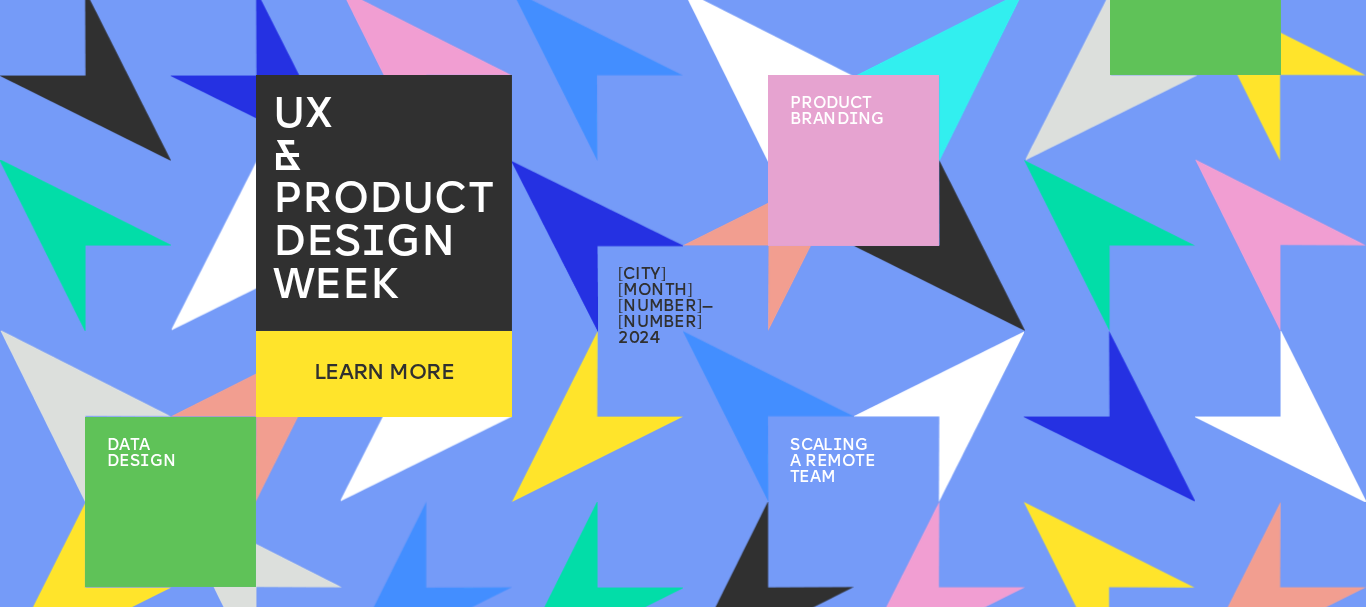 click on "2 / 2" at bounding box center (853, 205) 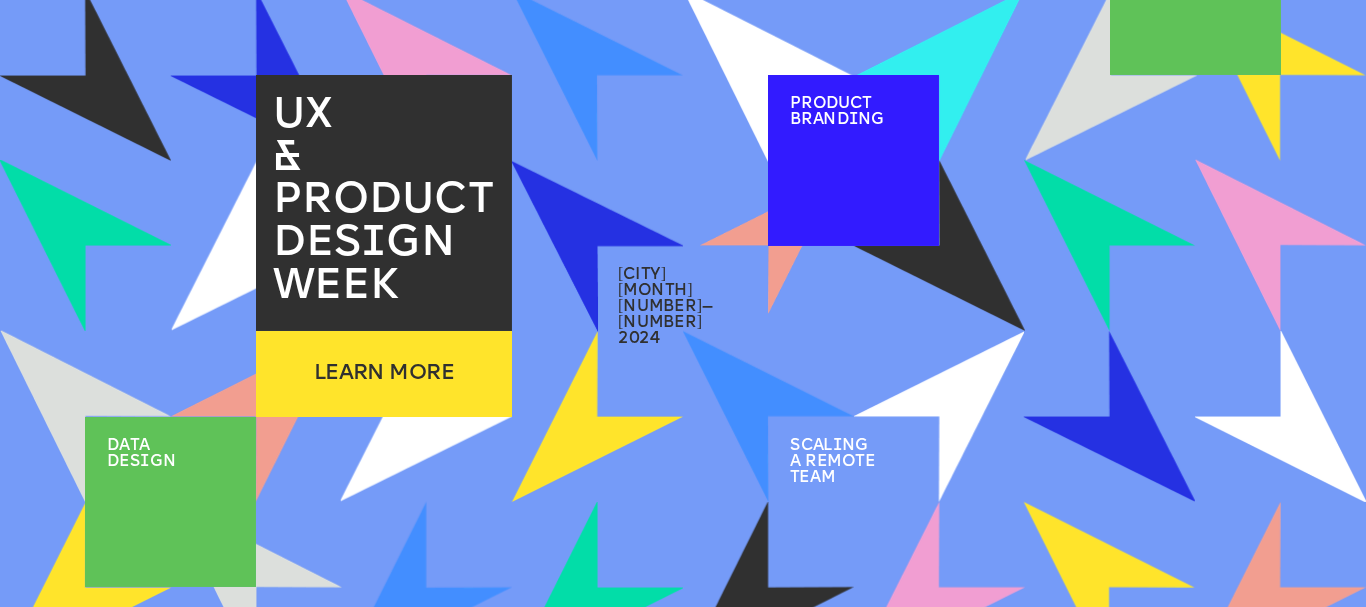 click on "[MONTH] [NUMBER]—[NUMBER]" at bounding box center [665, 307] 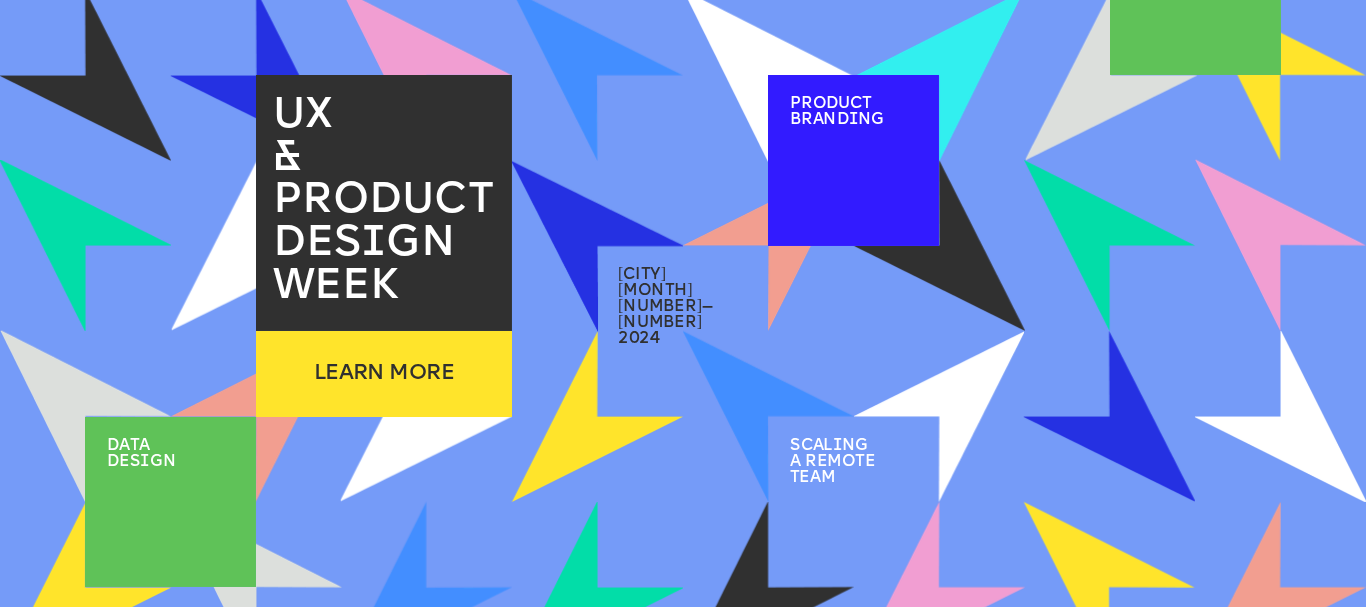 click at bounding box center [597, 246] 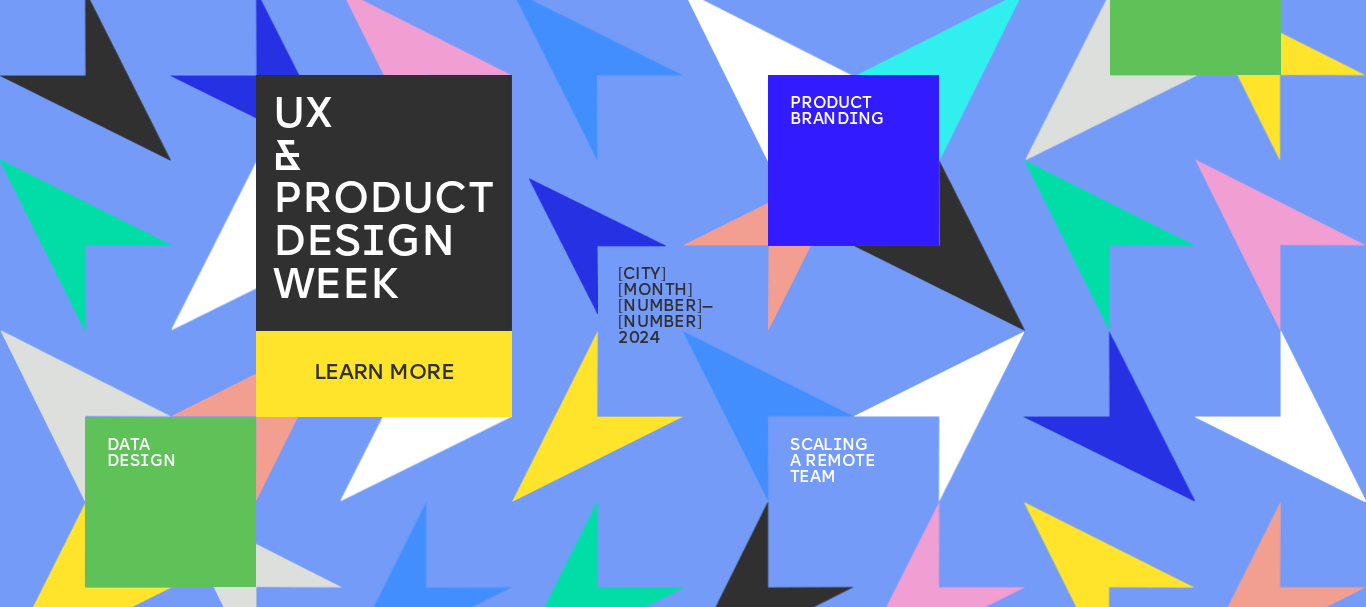 click at bounding box center [597, 245] 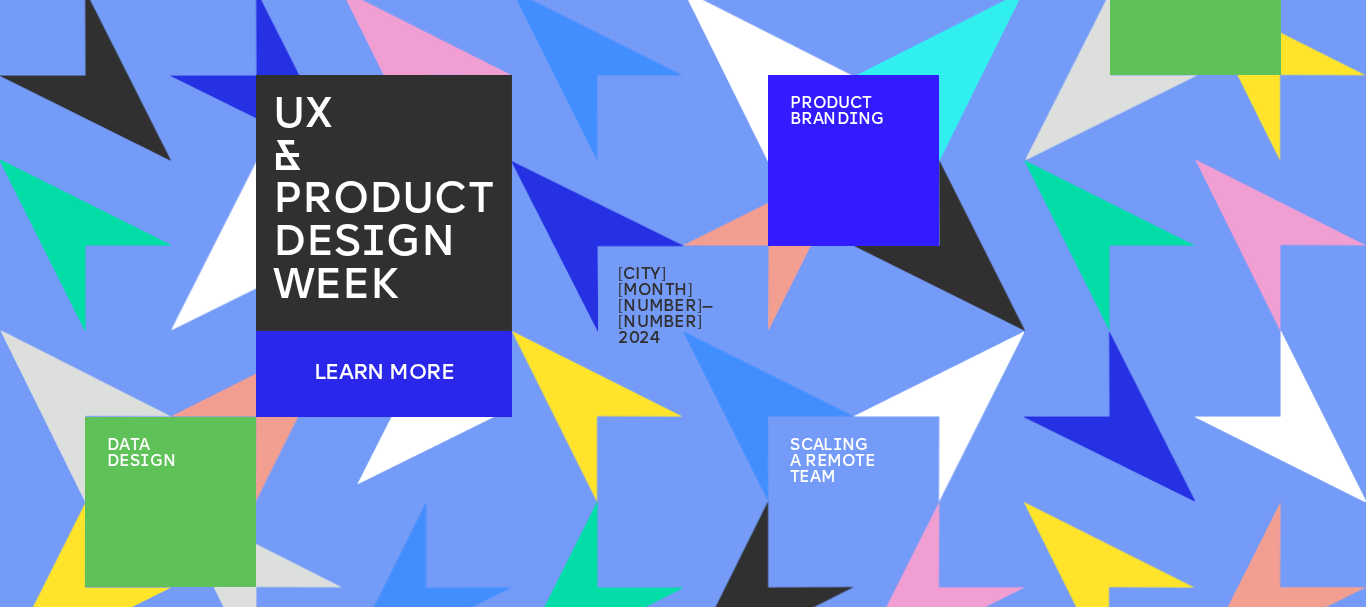 click on "LEARN MORE" at bounding box center (384, 373) 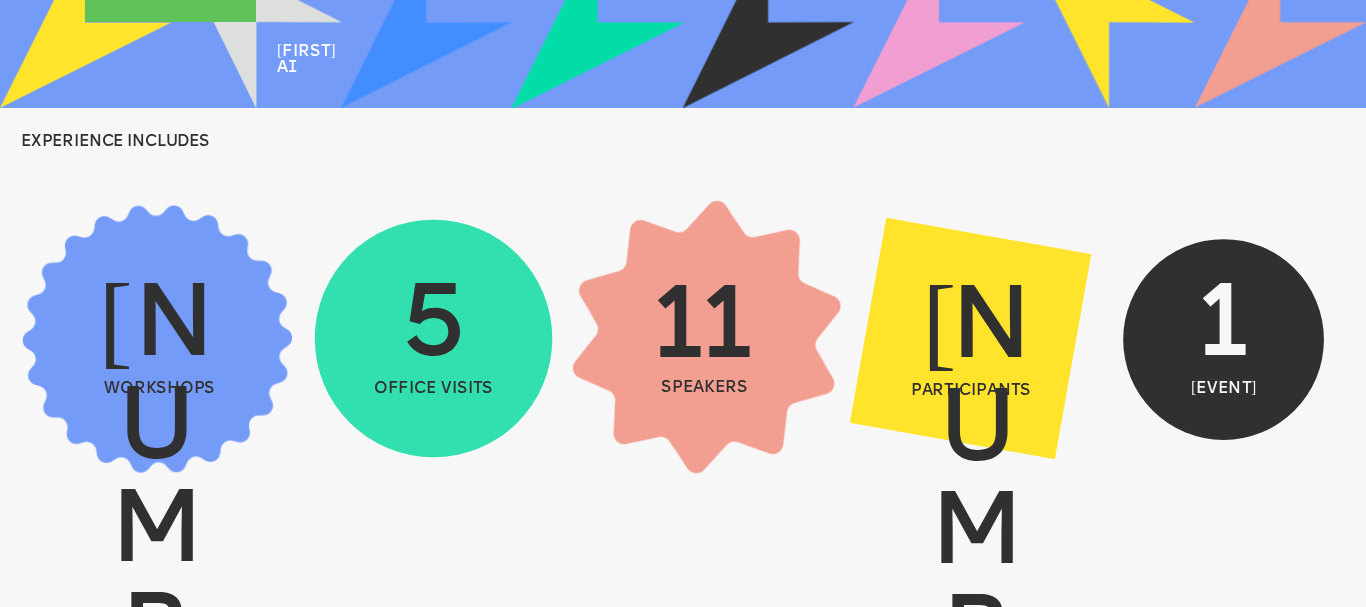 scroll, scrollTop: 781, scrollLeft: 0, axis: vertical 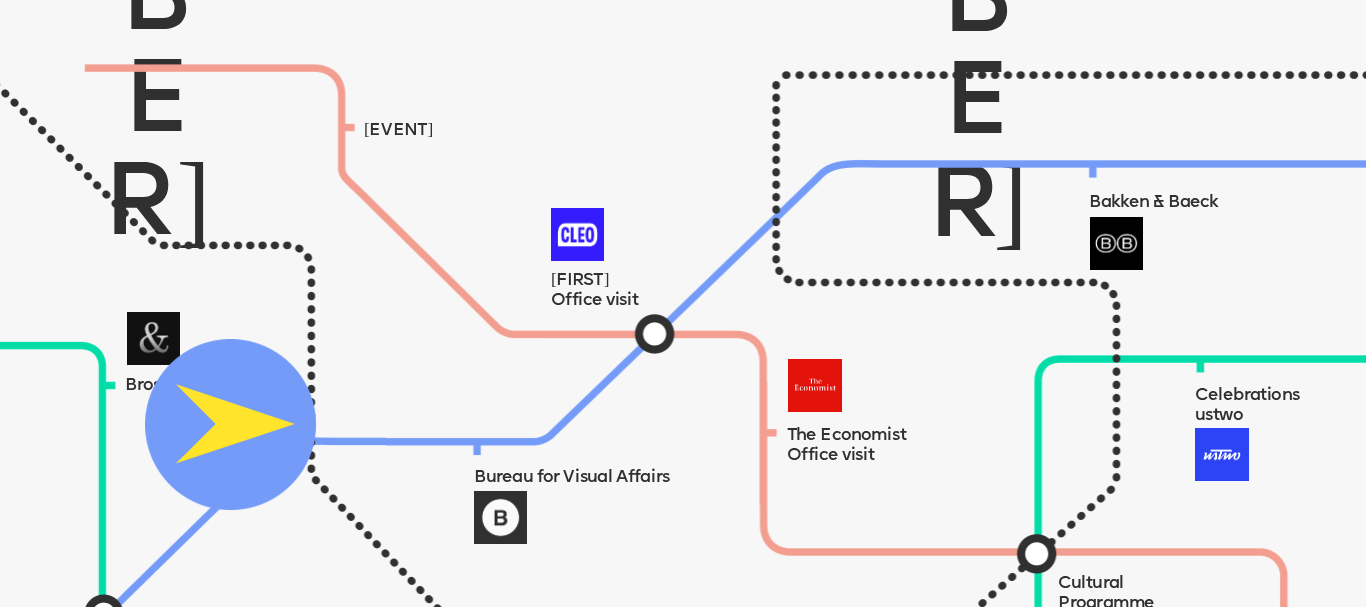 drag, startPoint x: 143, startPoint y: 90, endPoint x: 201, endPoint y: 386, distance: 301.6289 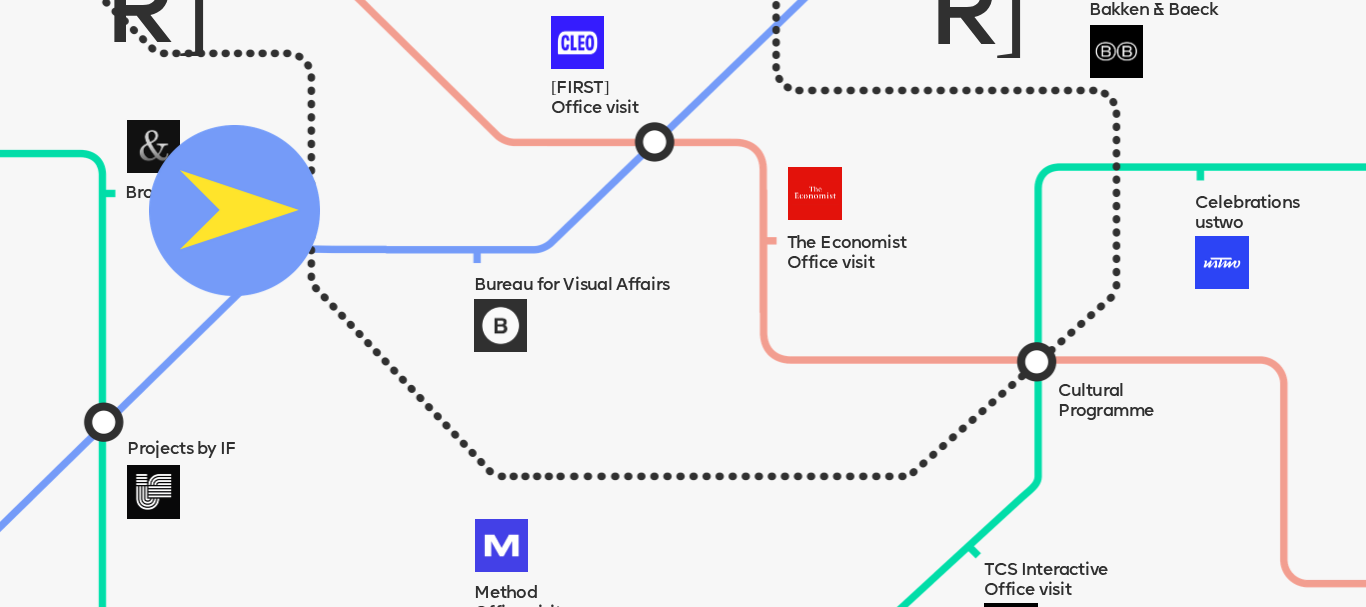scroll, scrollTop: 1581, scrollLeft: 0, axis: vertical 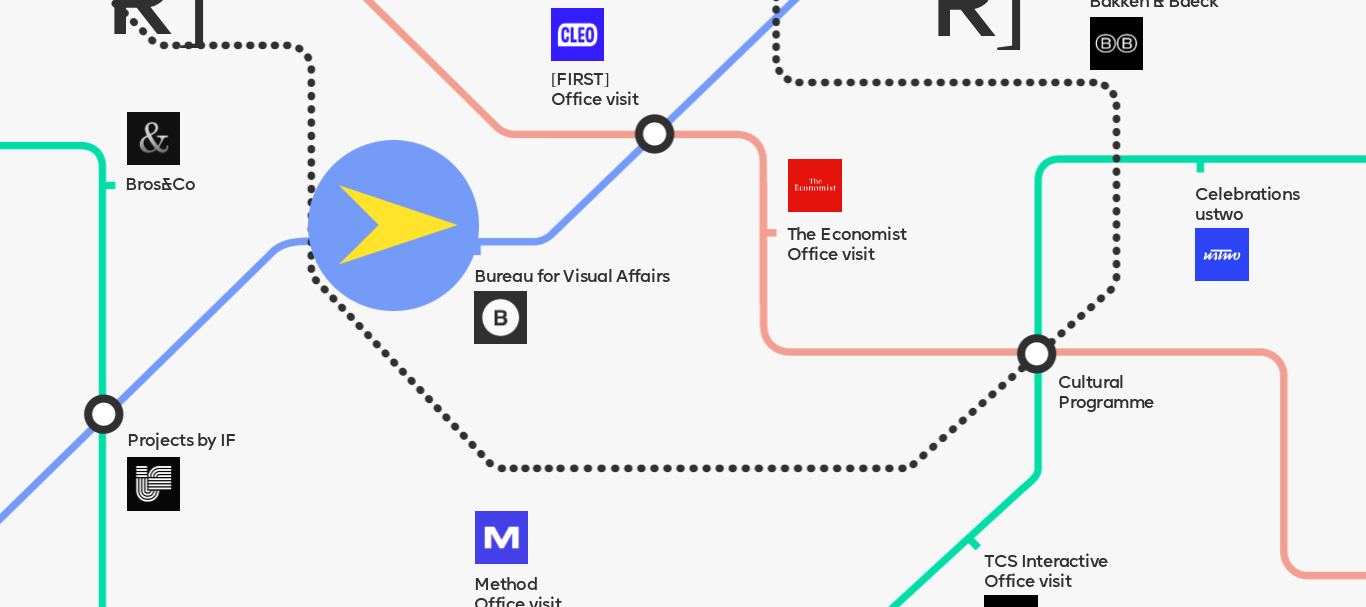 drag, startPoint x: 193, startPoint y: 209, endPoint x: 540, endPoint y: 268, distance: 351.9801 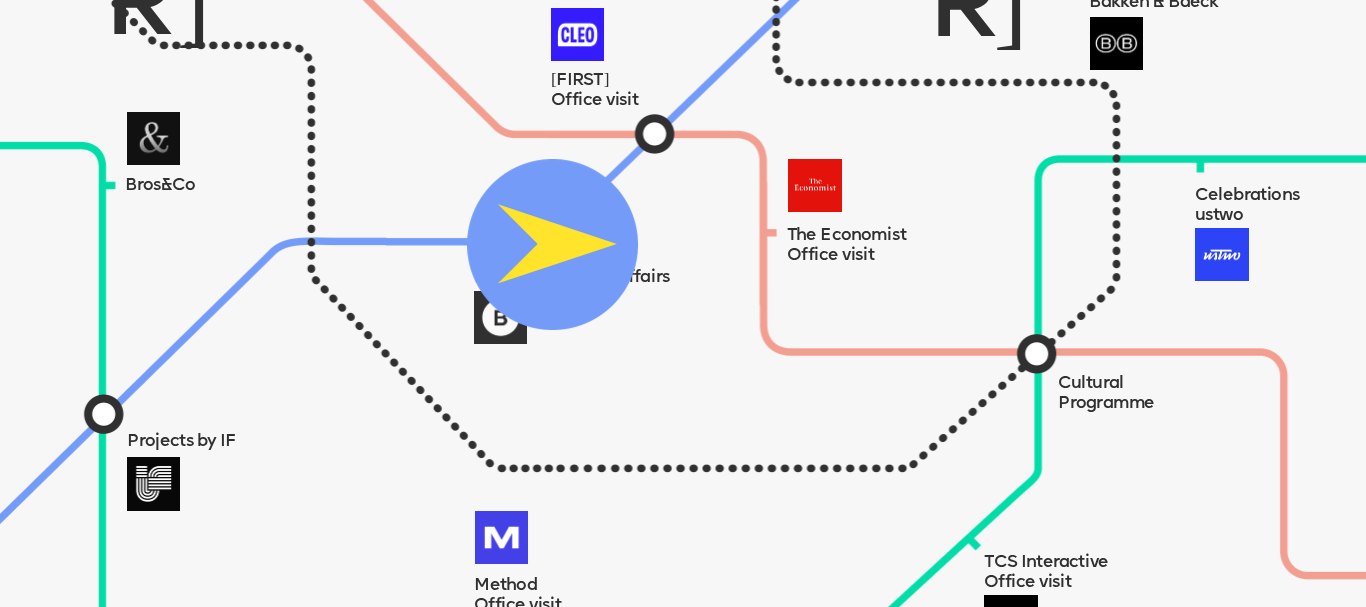 drag, startPoint x: 579, startPoint y: 258, endPoint x: 702, endPoint y: 121, distance: 184.11409 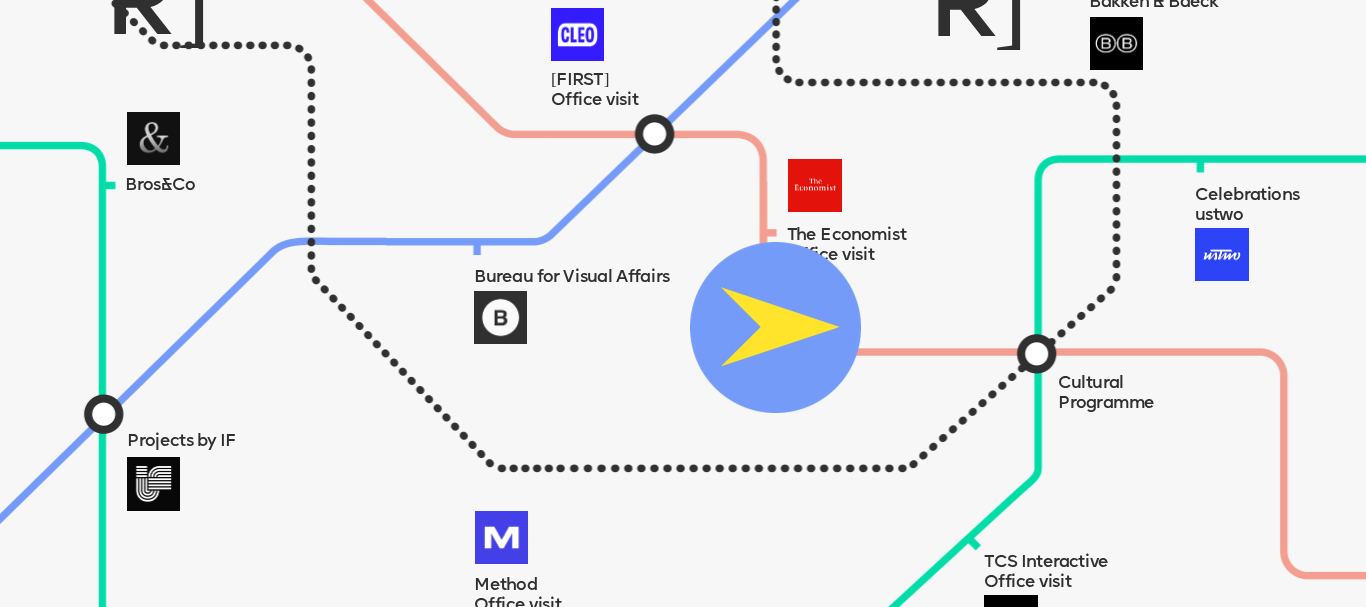 drag, startPoint x: 722, startPoint y: 213, endPoint x: 833, endPoint y: 425, distance: 239.30107 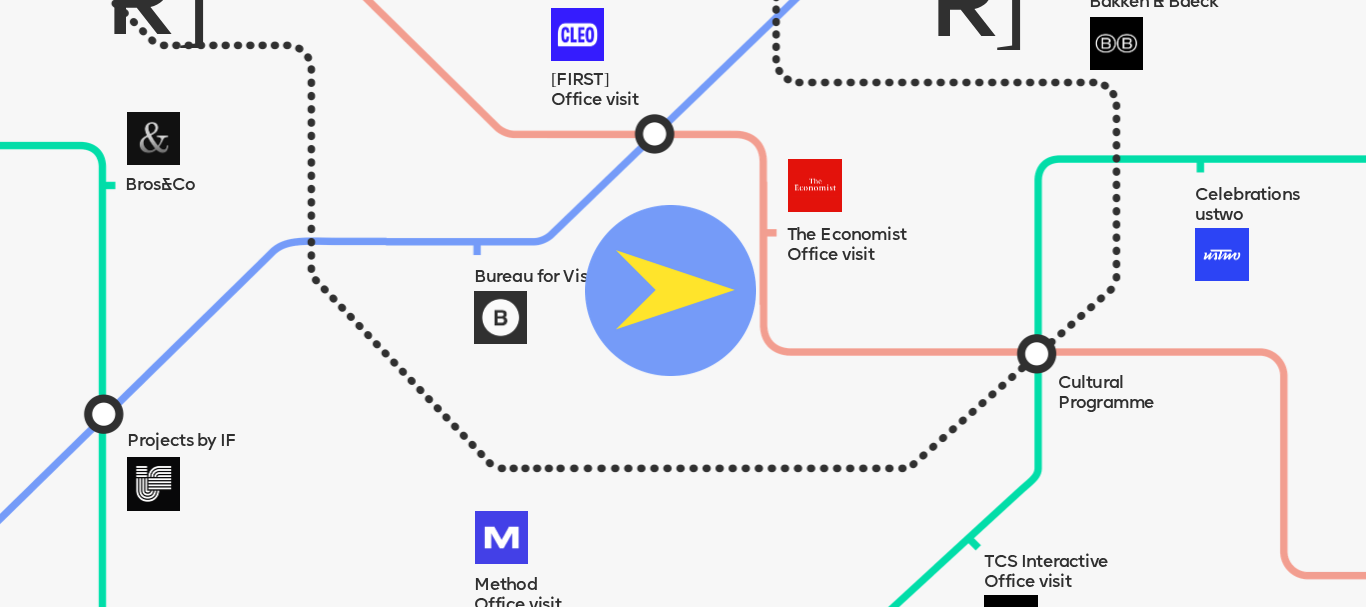 drag, startPoint x: 729, startPoint y: 381, endPoint x: 542, endPoint y: 275, distance: 214.95348 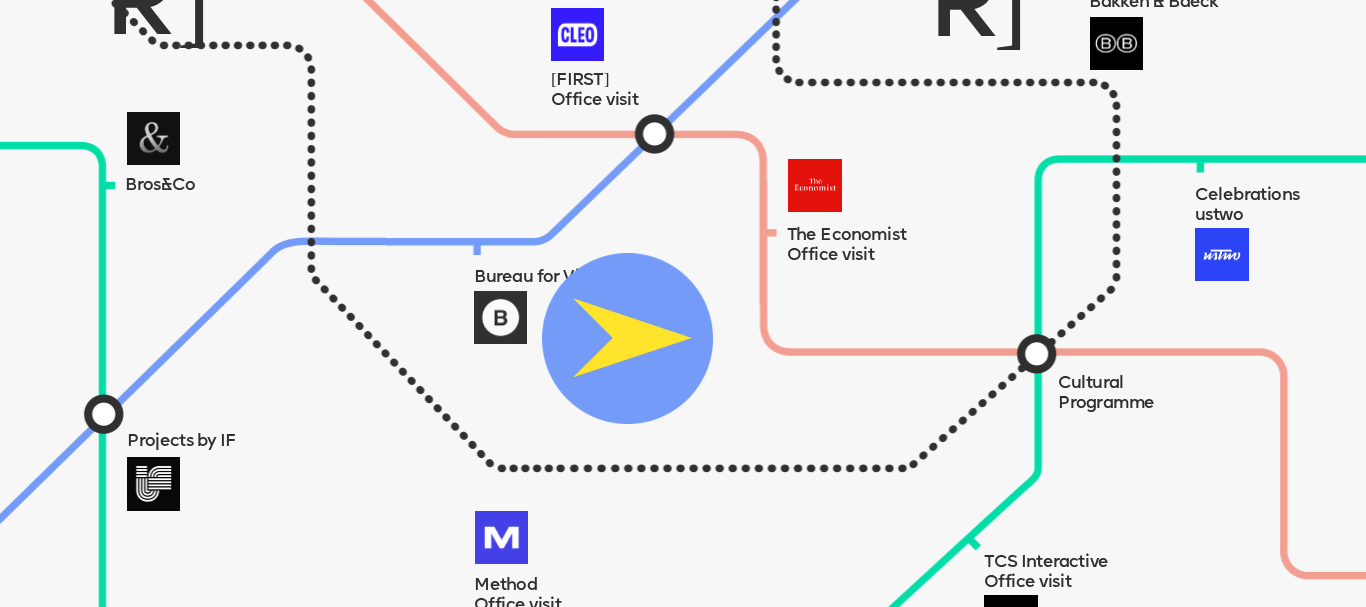 drag, startPoint x: 647, startPoint y: 331, endPoint x: 650, endPoint y: 346, distance: 15.297058 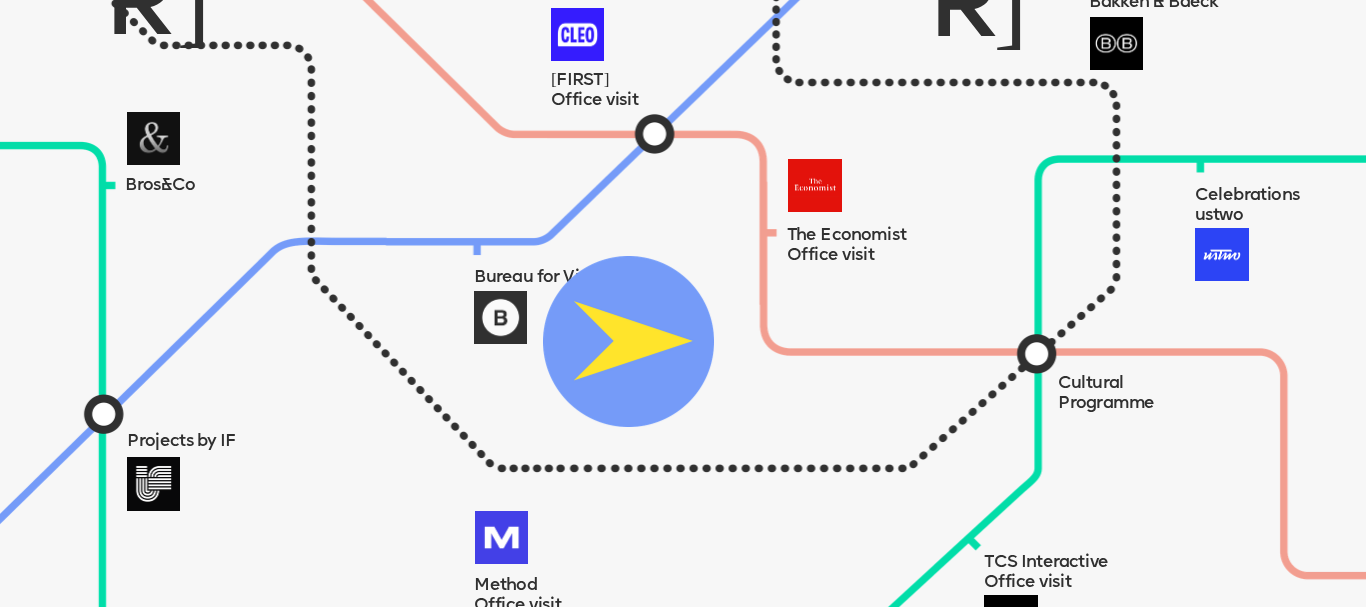 drag, startPoint x: 655, startPoint y: 336, endPoint x: 522, endPoint y: 321, distance: 133.84319 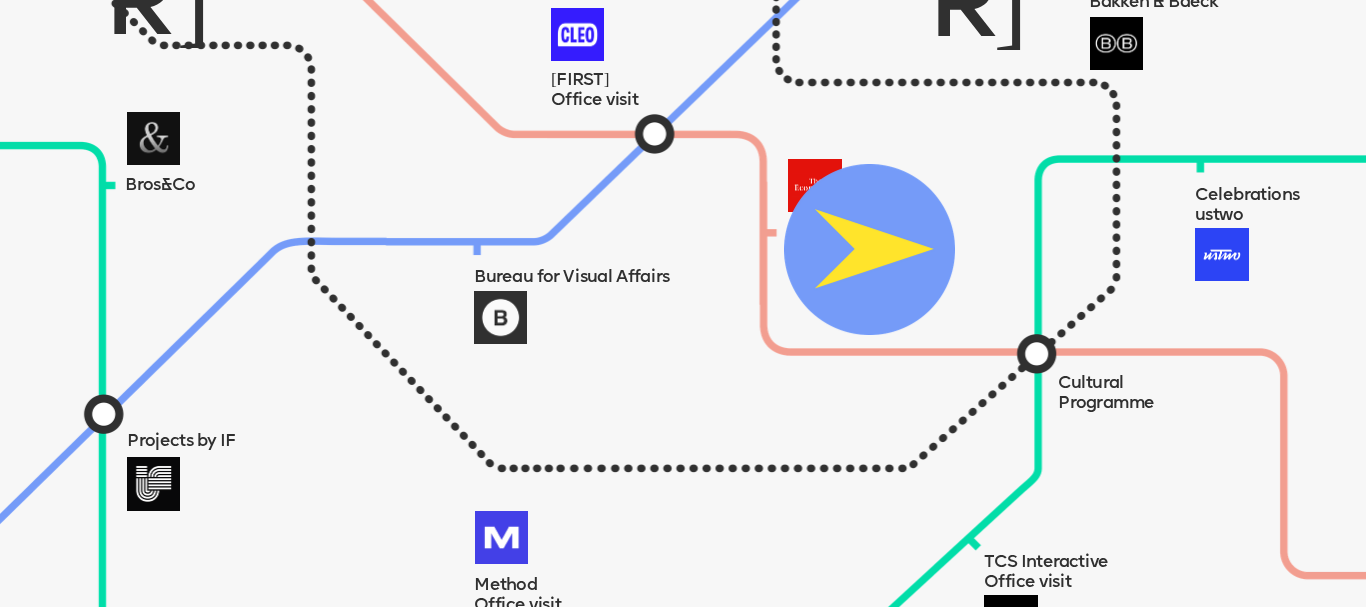 drag, startPoint x: 489, startPoint y: 294, endPoint x: 944, endPoint y: 207, distance: 463.24292 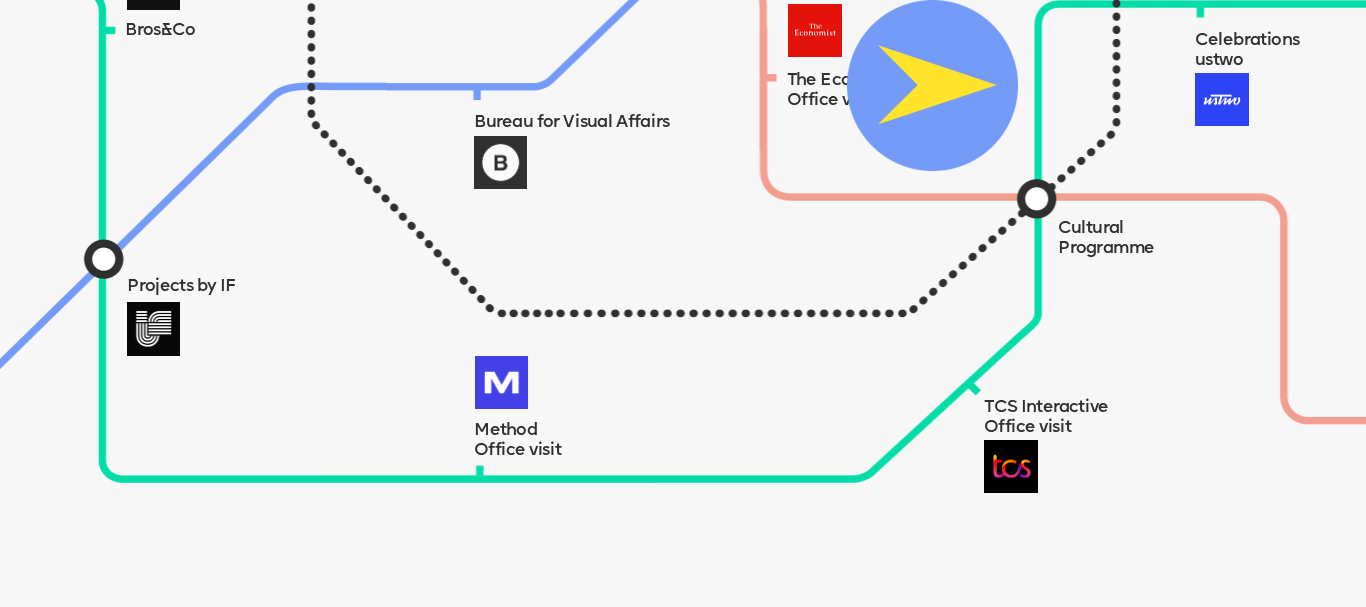 scroll, scrollTop: 1781, scrollLeft: 0, axis: vertical 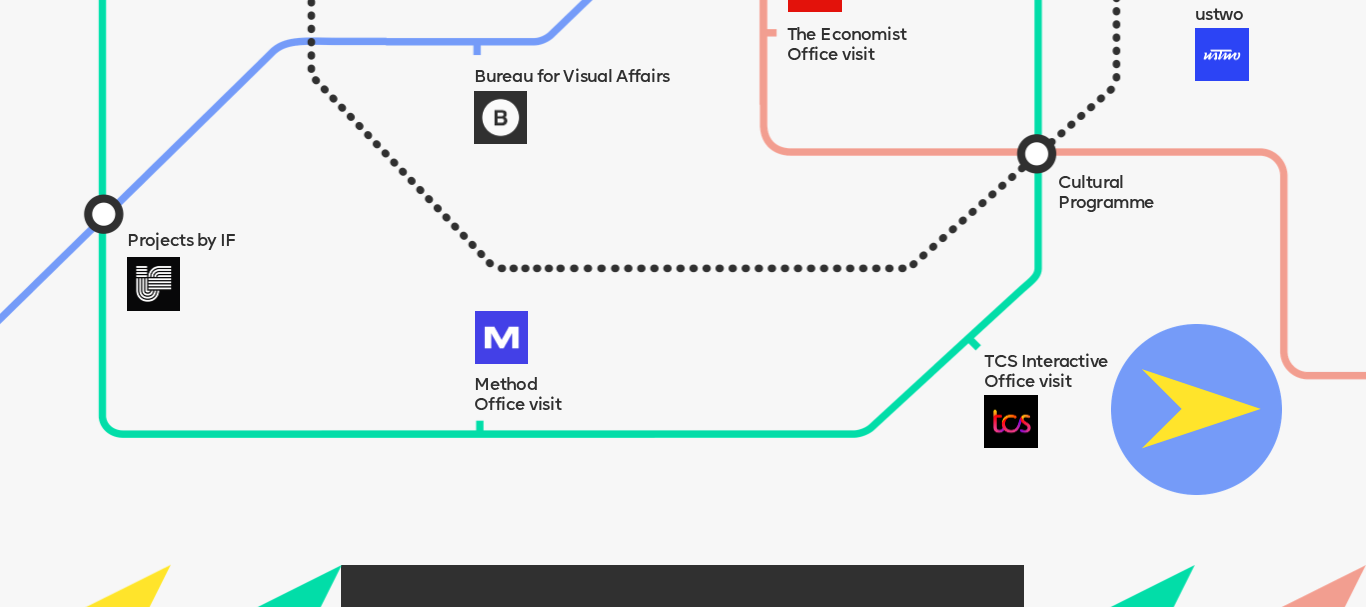 drag, startPoint x: 936, startPoint y: 61, endPoint x: 1221, endPoint y: 447, distance: 479.8135 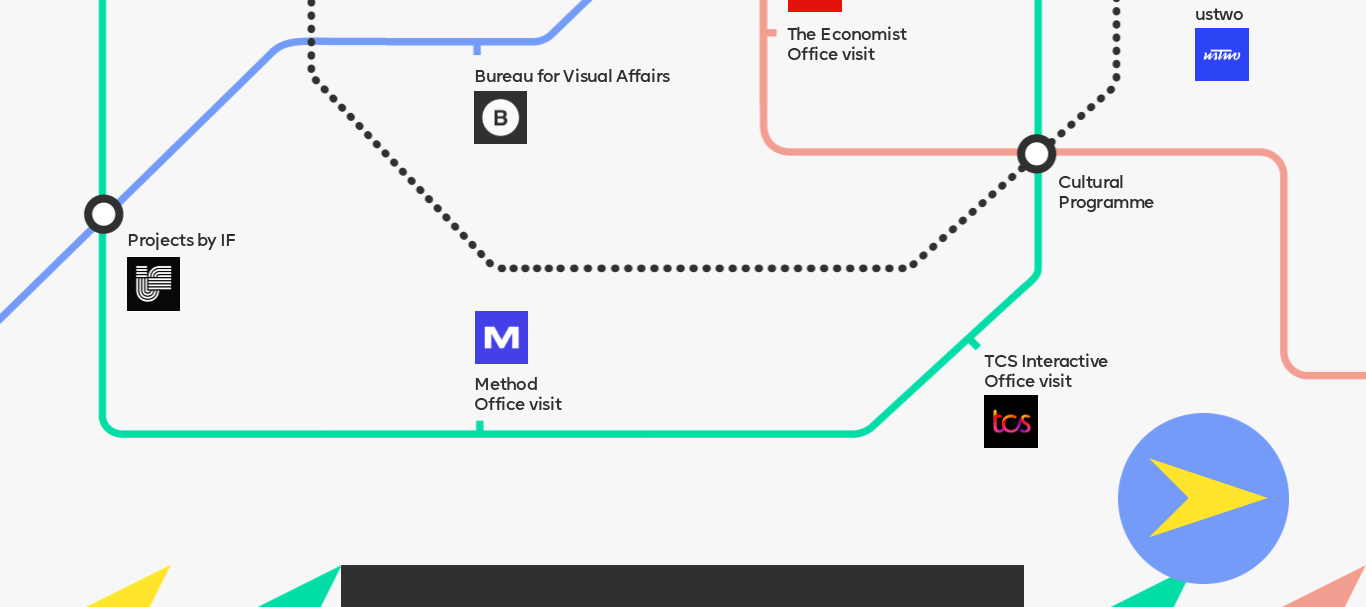 drag, startPoint x: 1212, startPoint y: 525, endPoint x: 1208, endPoint y: 552, distance: 27.294687 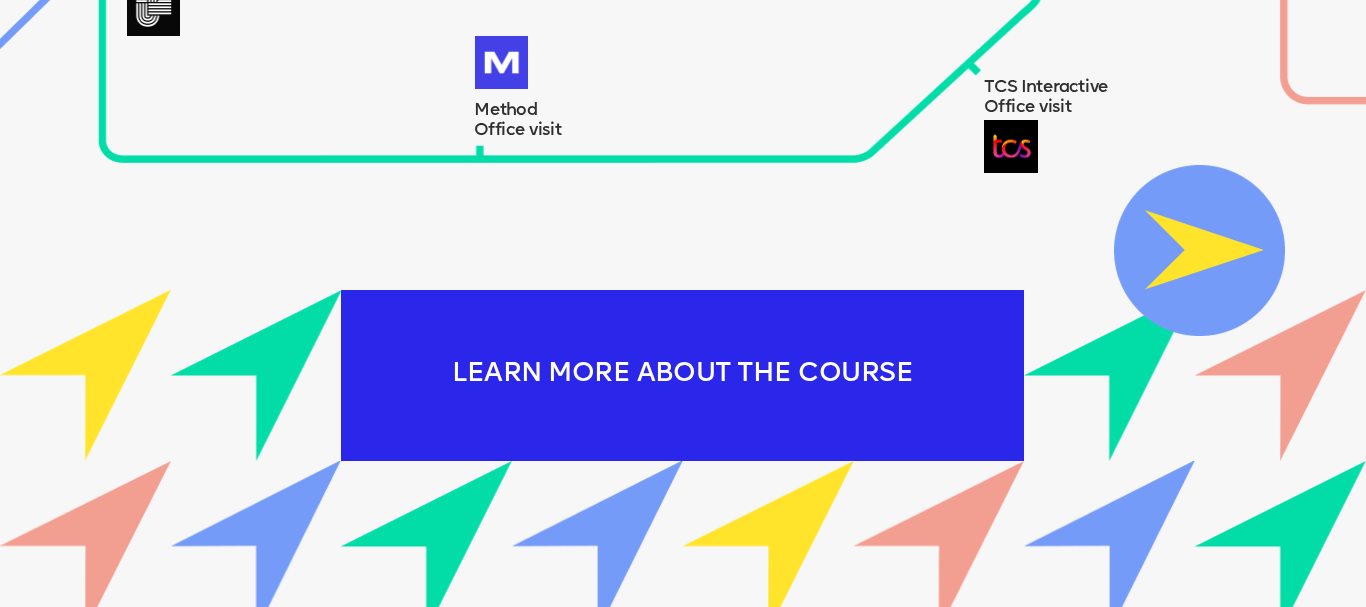 scroll, scrollTop: 2081, scrollLeft: 0, axis: vertical 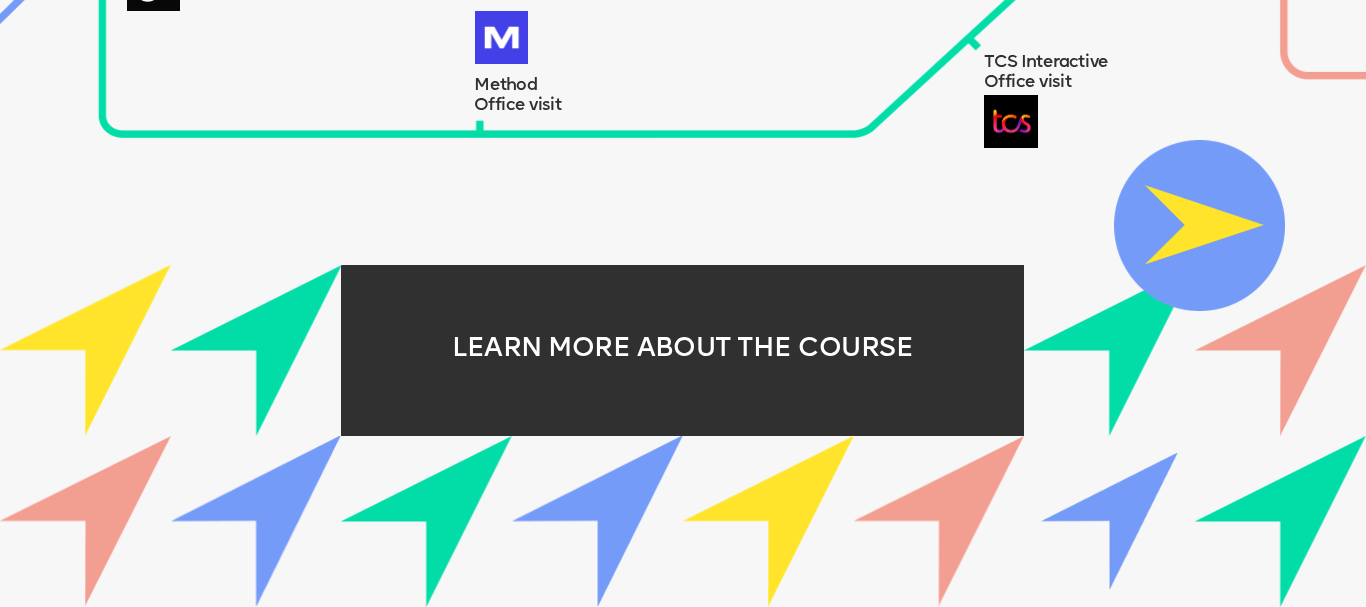 click at bounding box center [1110, 521] 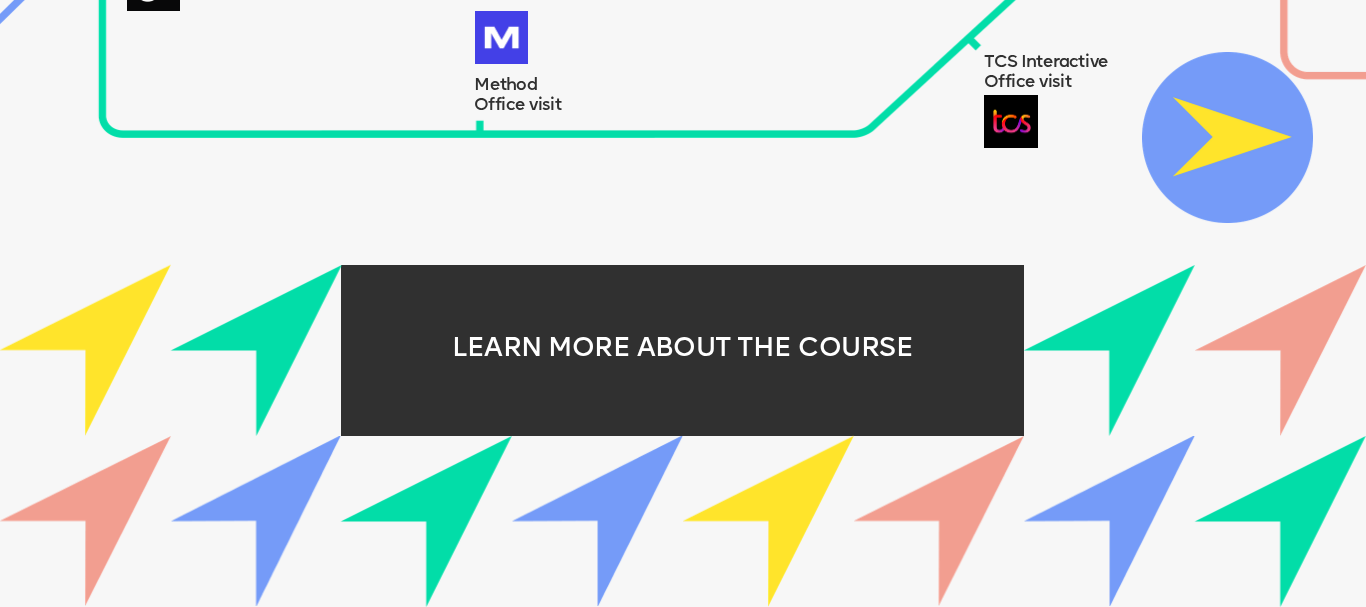 drag, startPoint x: 1202, startPoint y: 213, endPoint x: 1203, endPoint y: 130, distance: 83.00603 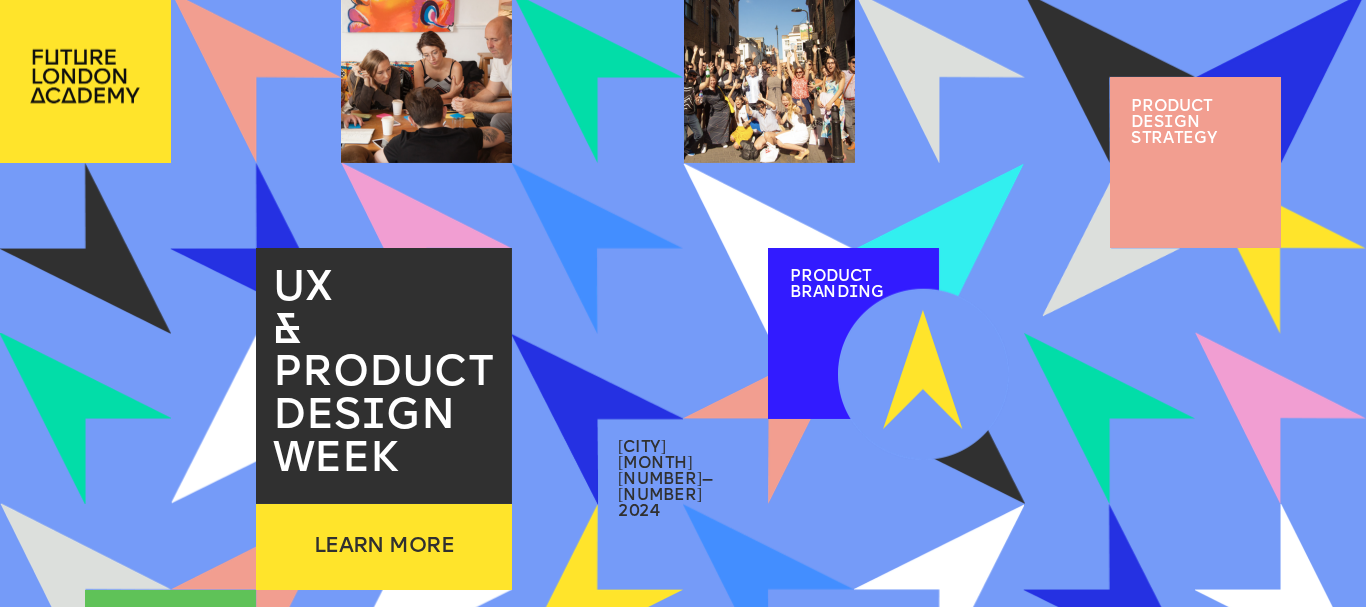 scroll, scrollTop: 0, scrollLeft: 0, axis: both 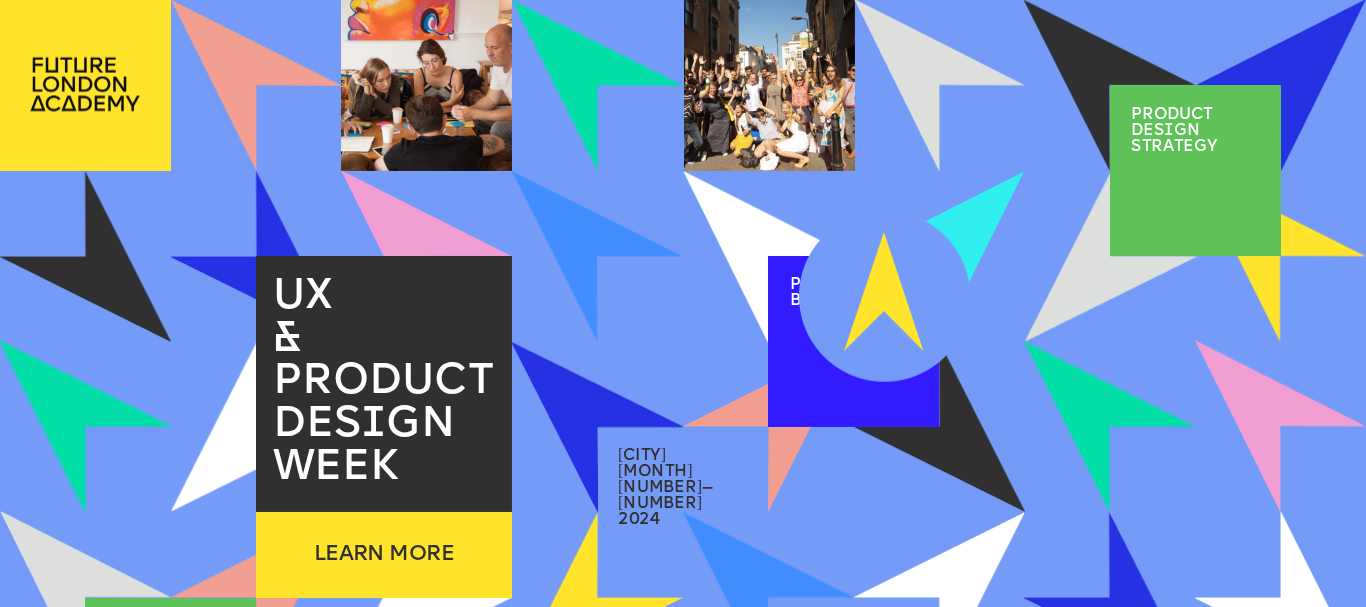 drag, startPoint x: 941, startPoint y: 384, endPoint x: 1027, endPoint y: 345, distance: 94.42987 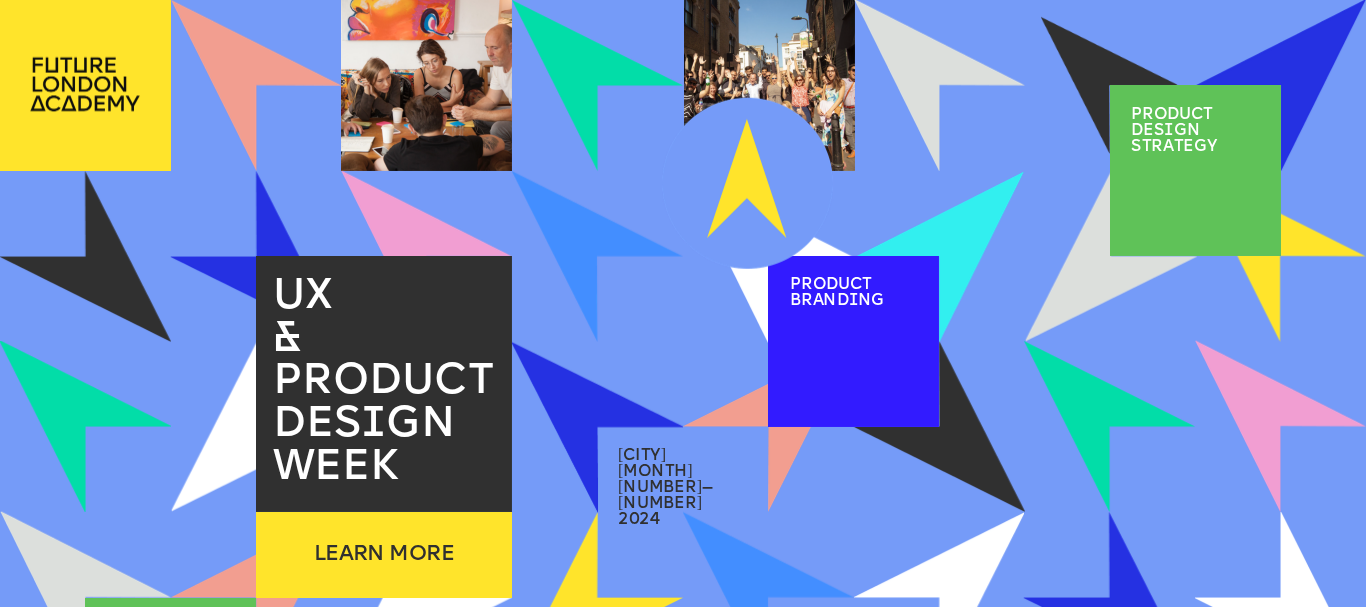click on "LEARN MORE               Private Dinner Bakken & Baeck [FIRST] Office visit Bros&Co Celebrations ustwo The Economist Office visit Bureau for Visual Affairs Cultural Programme Projects by IF TCS Interactive Office visit Method Office visit
LEARN MORE ABOUT THE COURSE
2 / 2
2" at bounding box center [683, 1344] 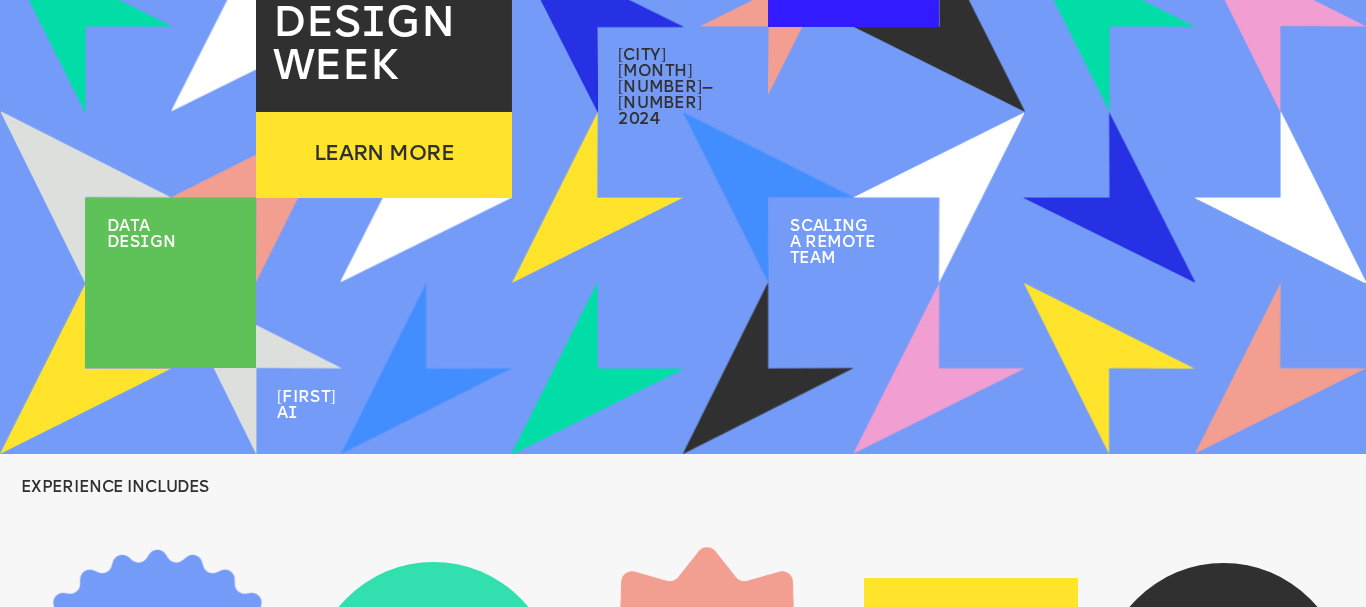 scroll, scrollTop: 0, scrollLeft: 0, axis: both 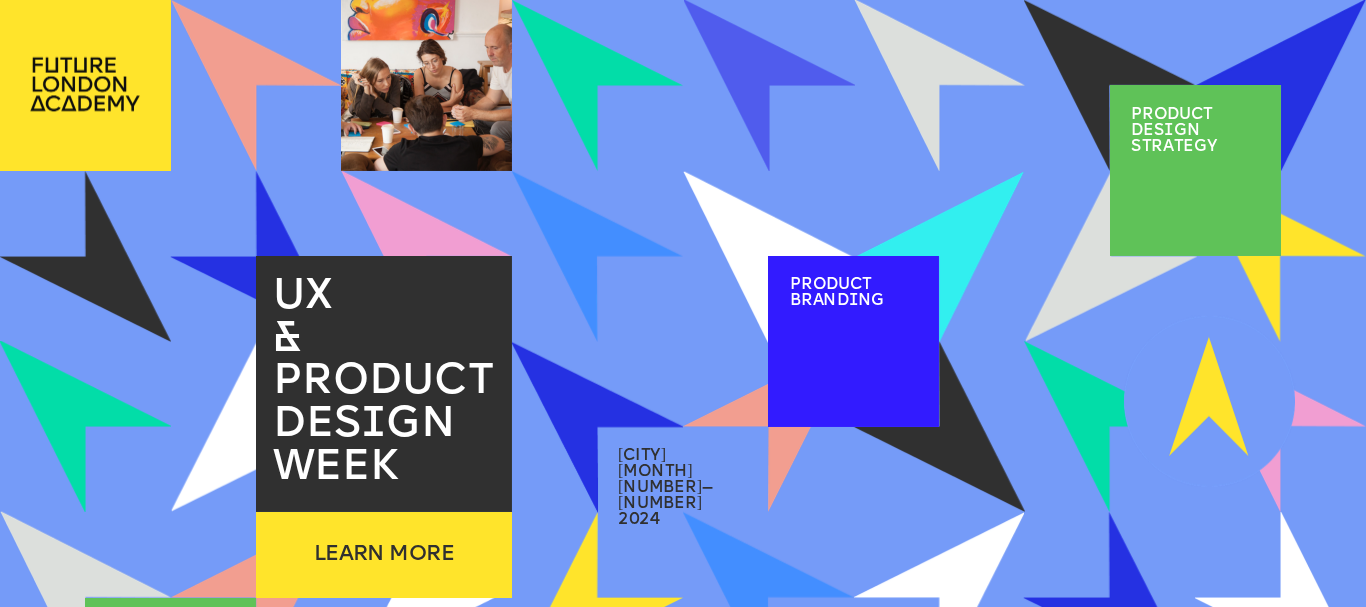 drag, startPoint x: 777, startPoint y: 143, endPoint x: 758, endPoint y: 571, distance: 428.4215 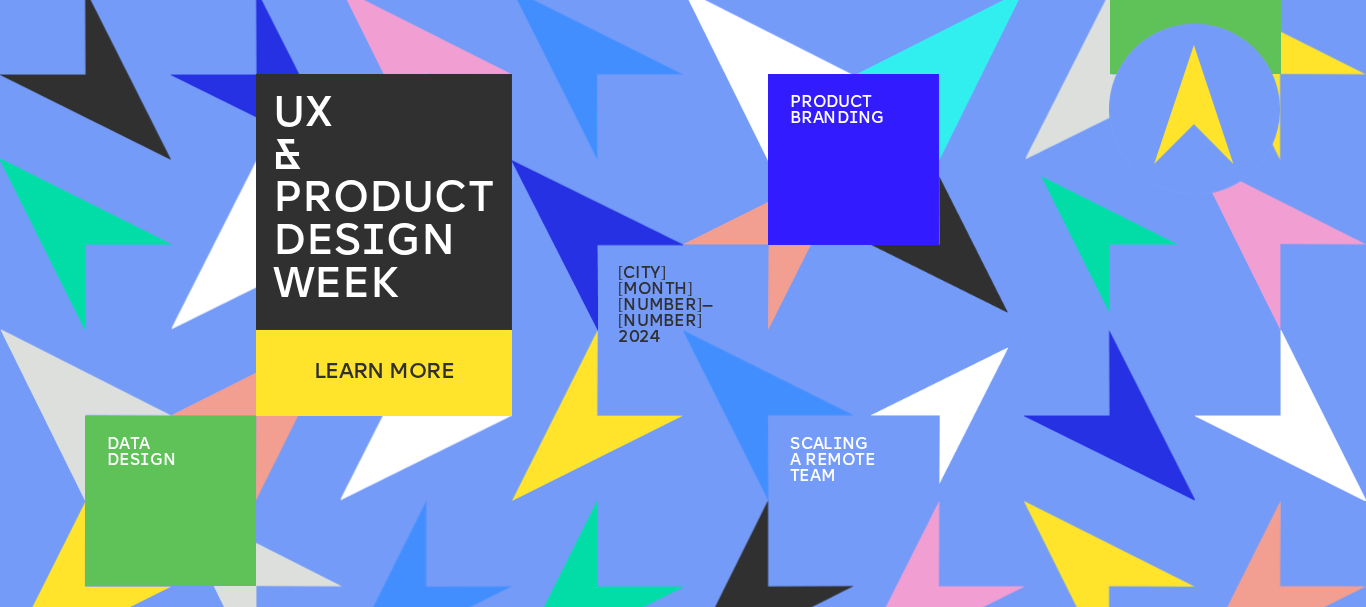 scroll, scrollTop: 500, scrollLeft: 0, axis: vertical 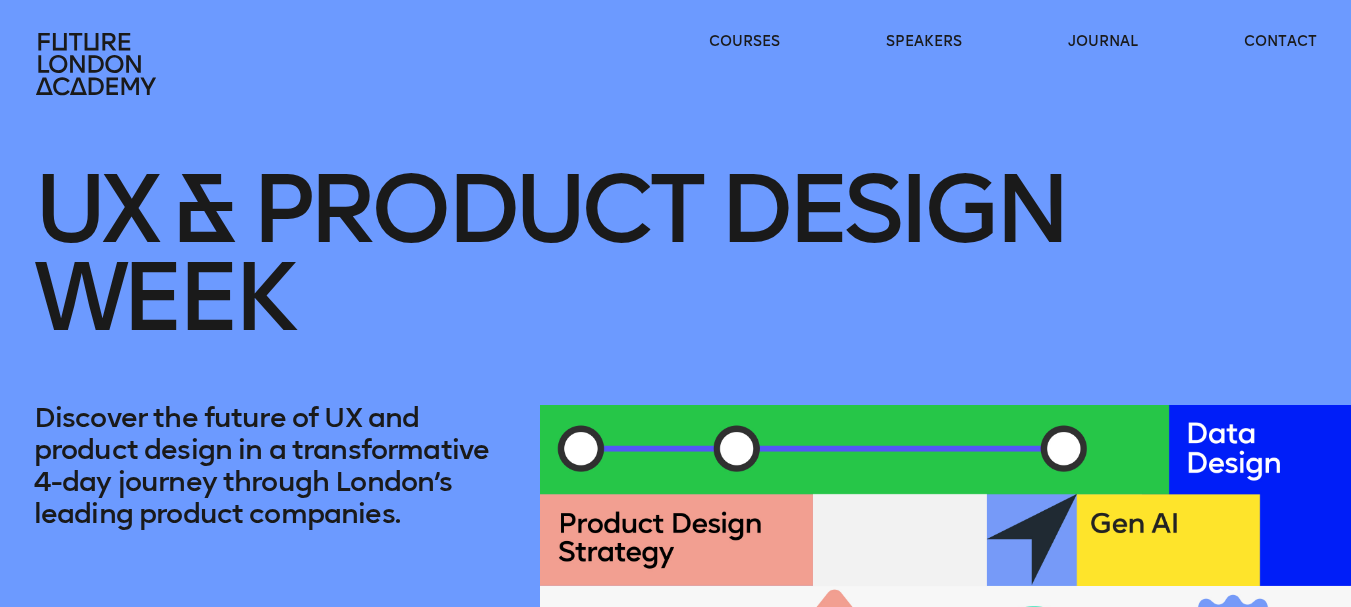click at bounding box center [675, 10117] 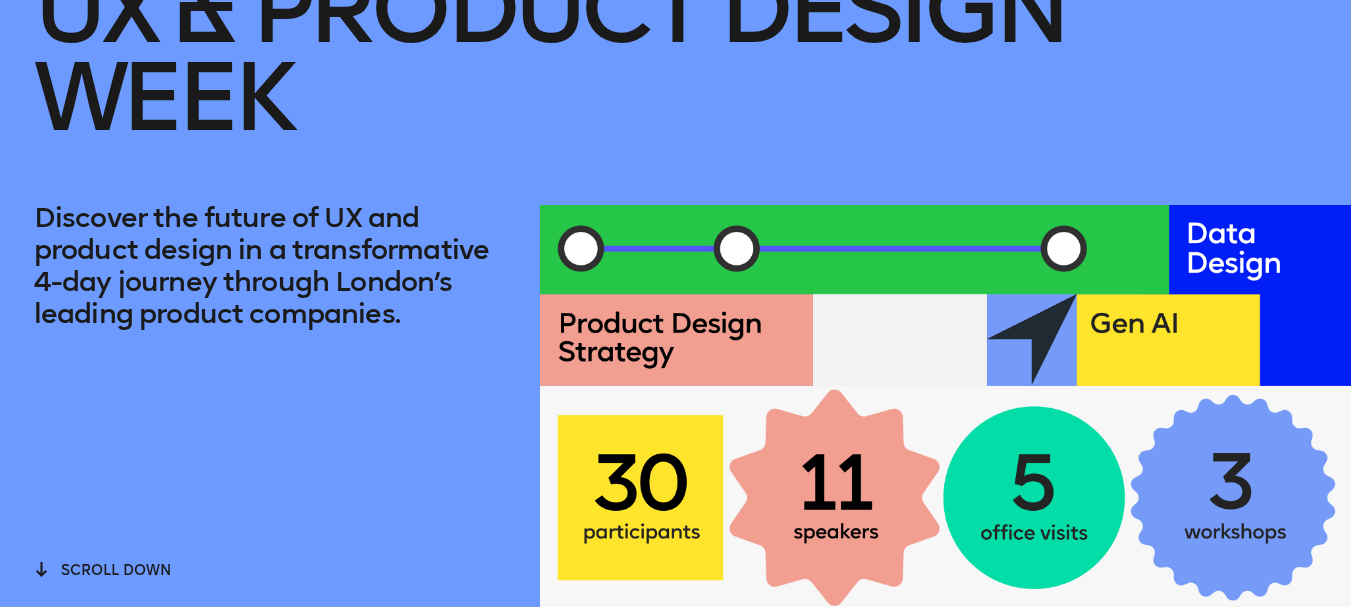 scroll, scrollTop: 0, scrollLeft: 0, axis: both 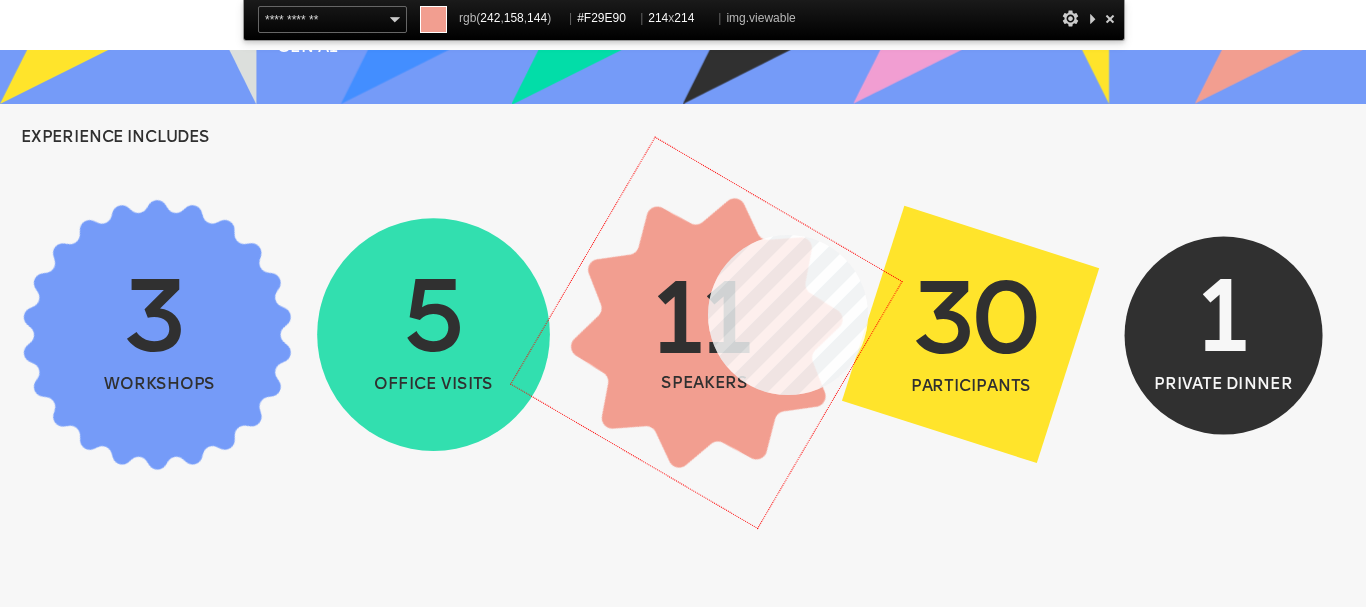 click at bounding box center [707, 333] 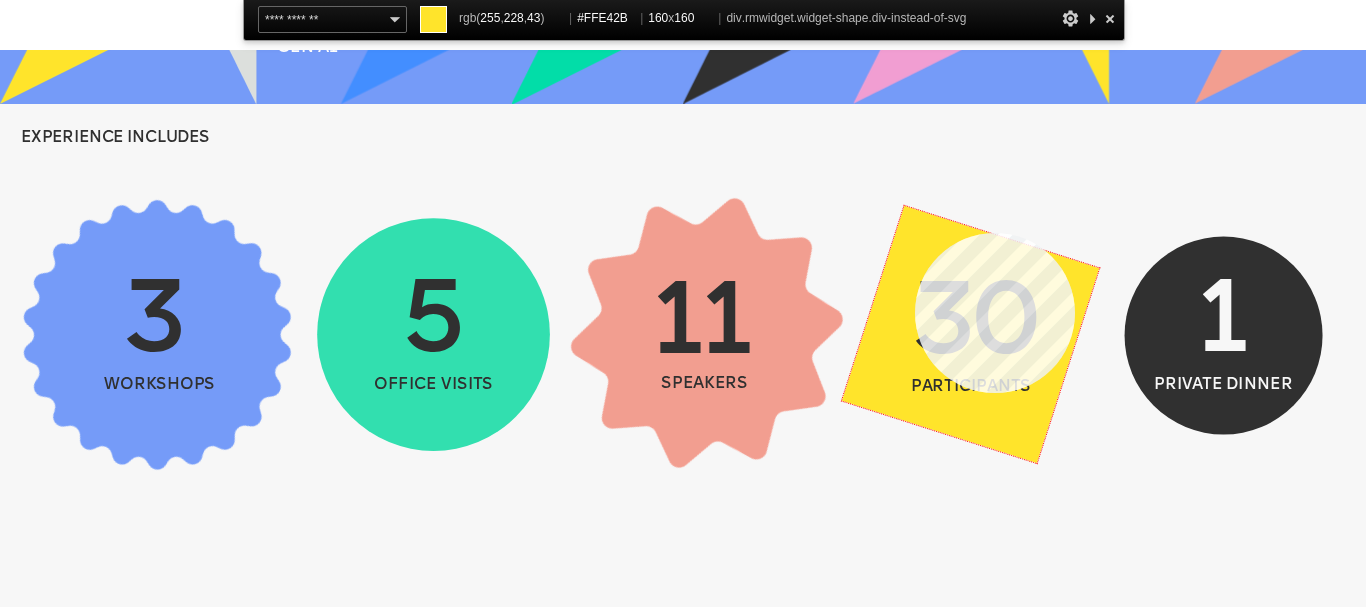 click at bounding box center [971, 335] 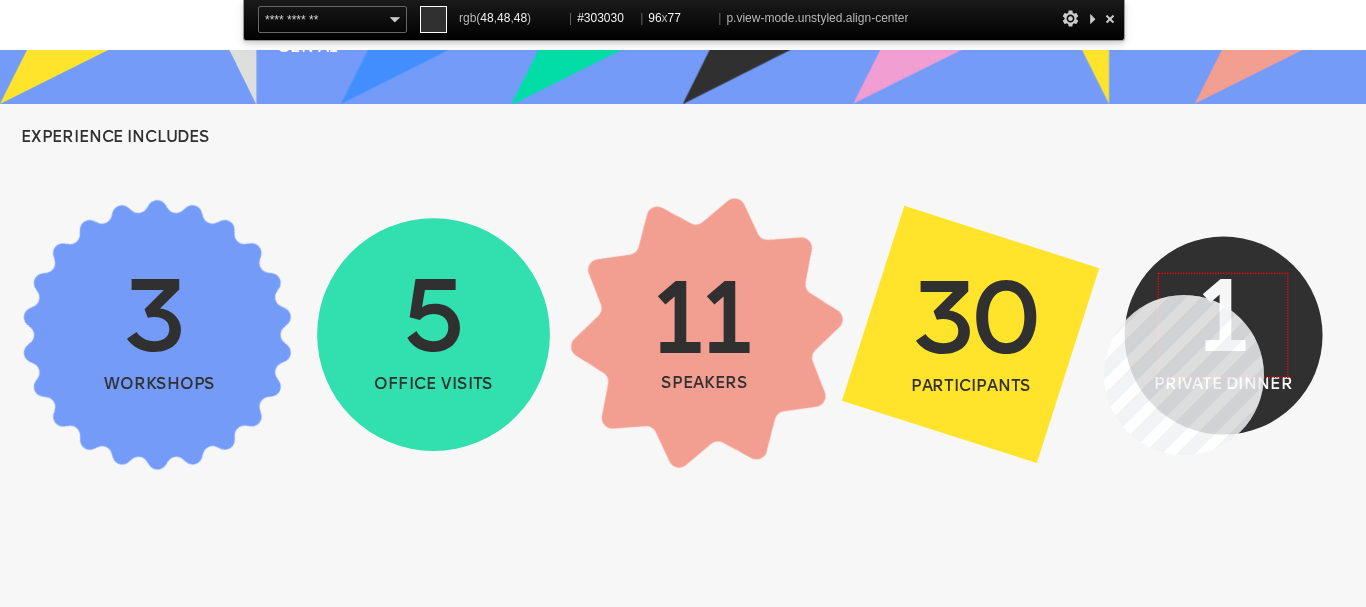 click on "1" at bounding box center (1223, 325) 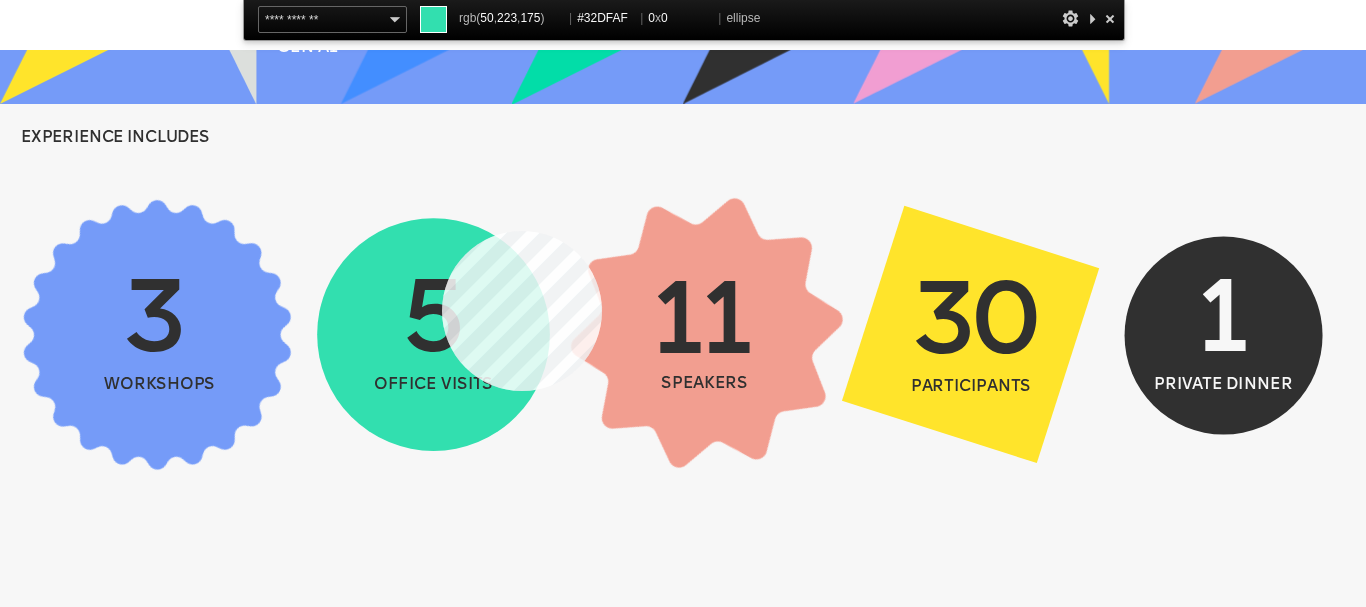 click 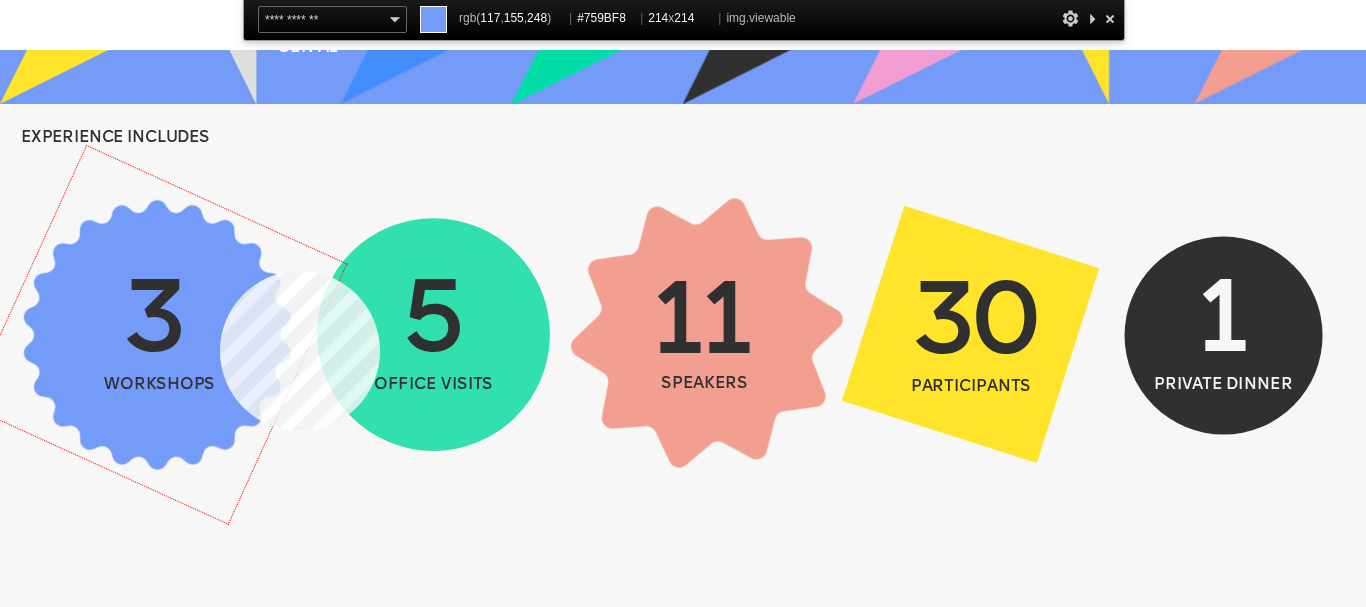 click at bounding box center (157, 334) 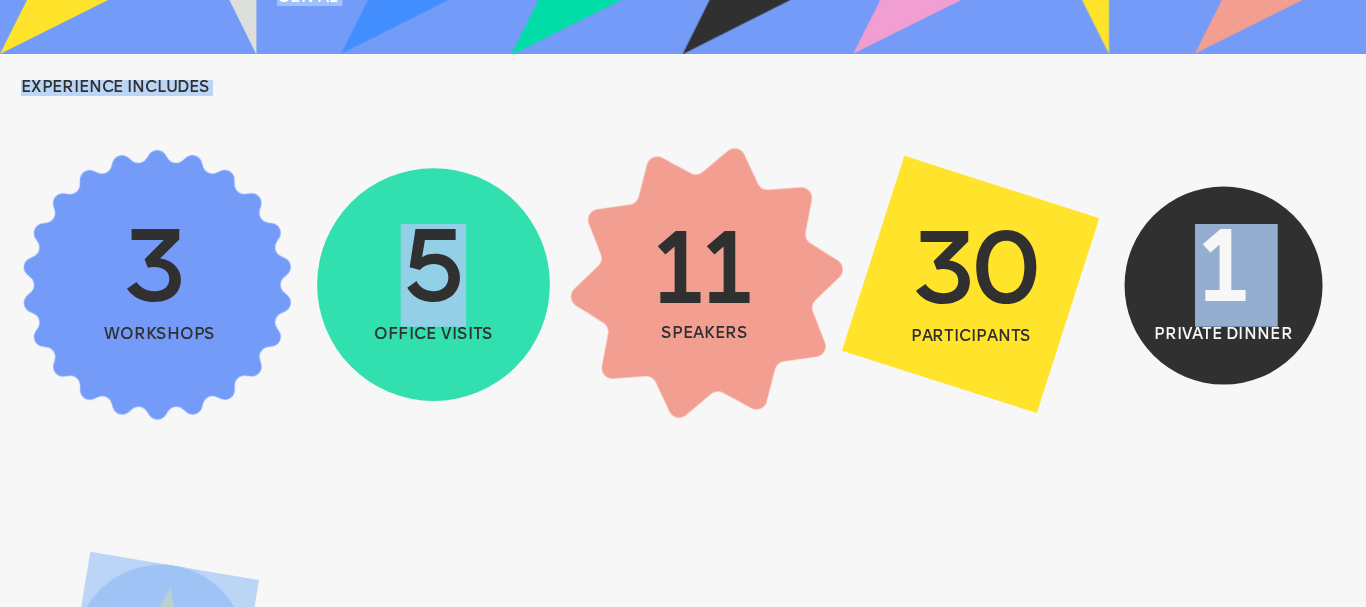 drag, startPoint x: 495, startPoint y: 299, endPoint x: 506, endPoint y: 354, distance: 56.089214 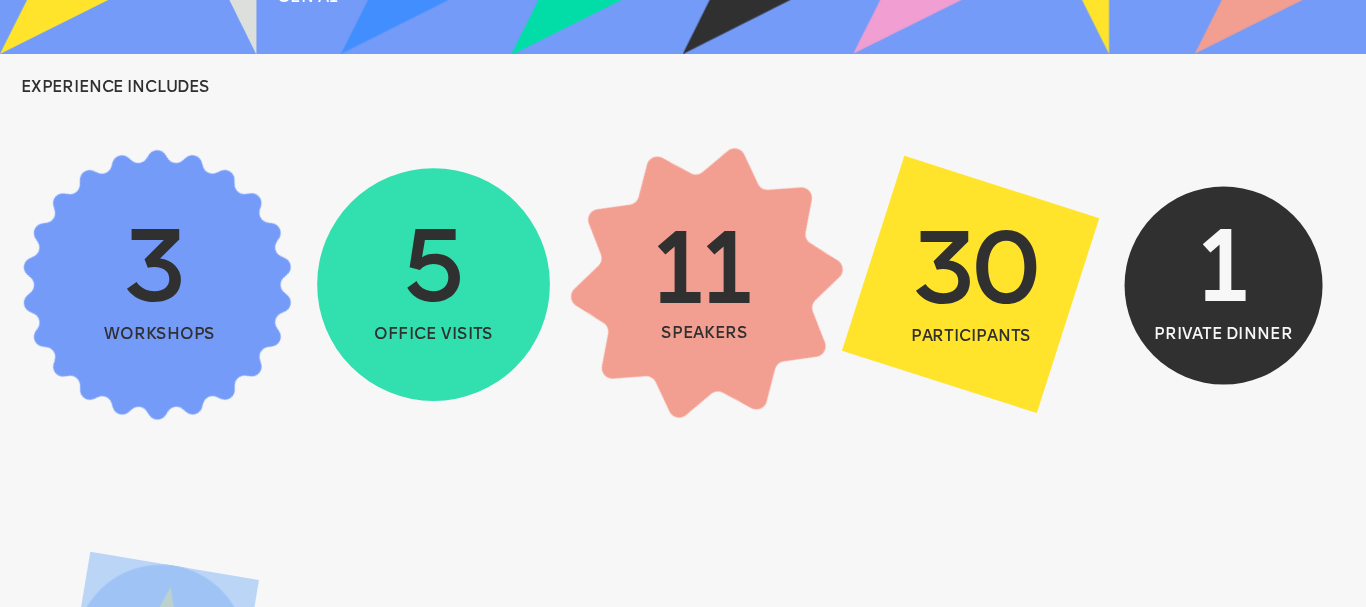 drag, startPoint x: 510, startPoint y: 215, endPoint x: 562, endPoint y: 477, distance: 267.11047 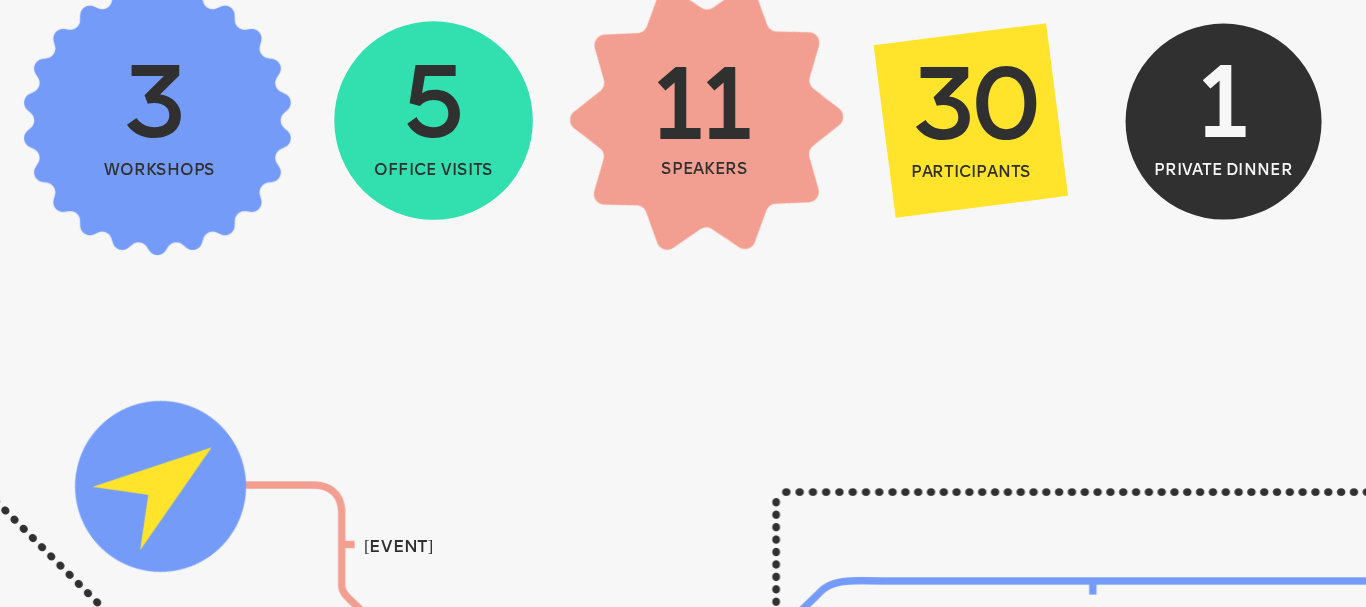scroll, scrollTop: 900, scrollLeft: 0, axis: vertical 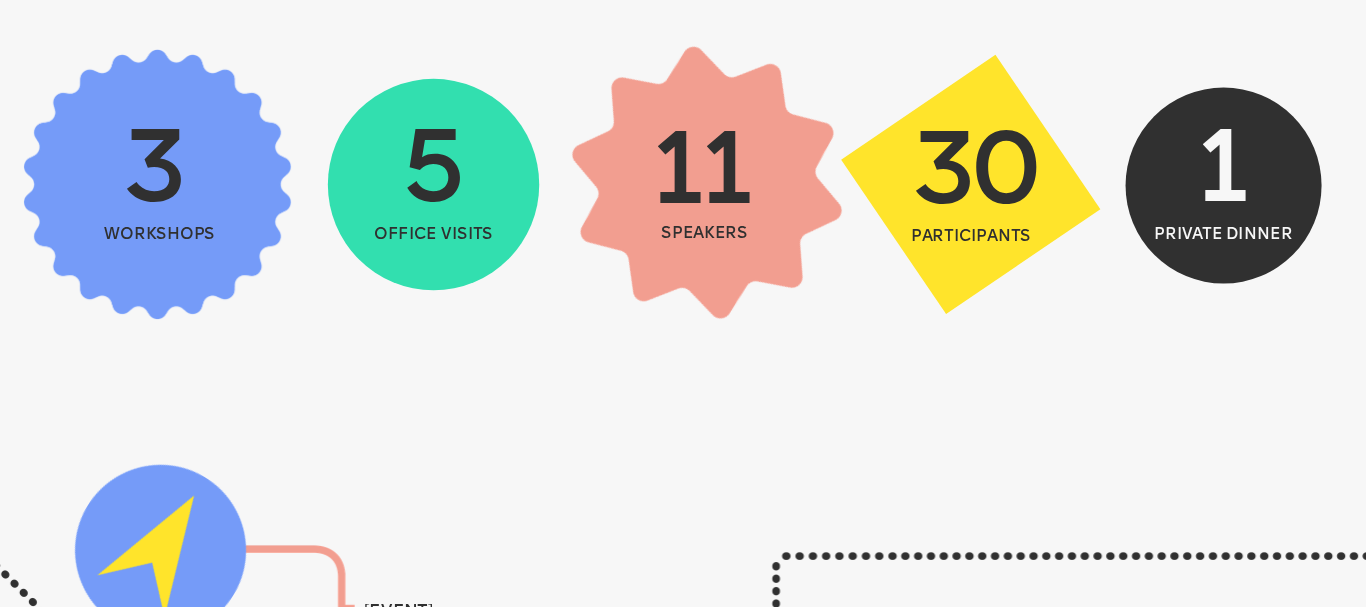 click at bounding box center [971, 185] 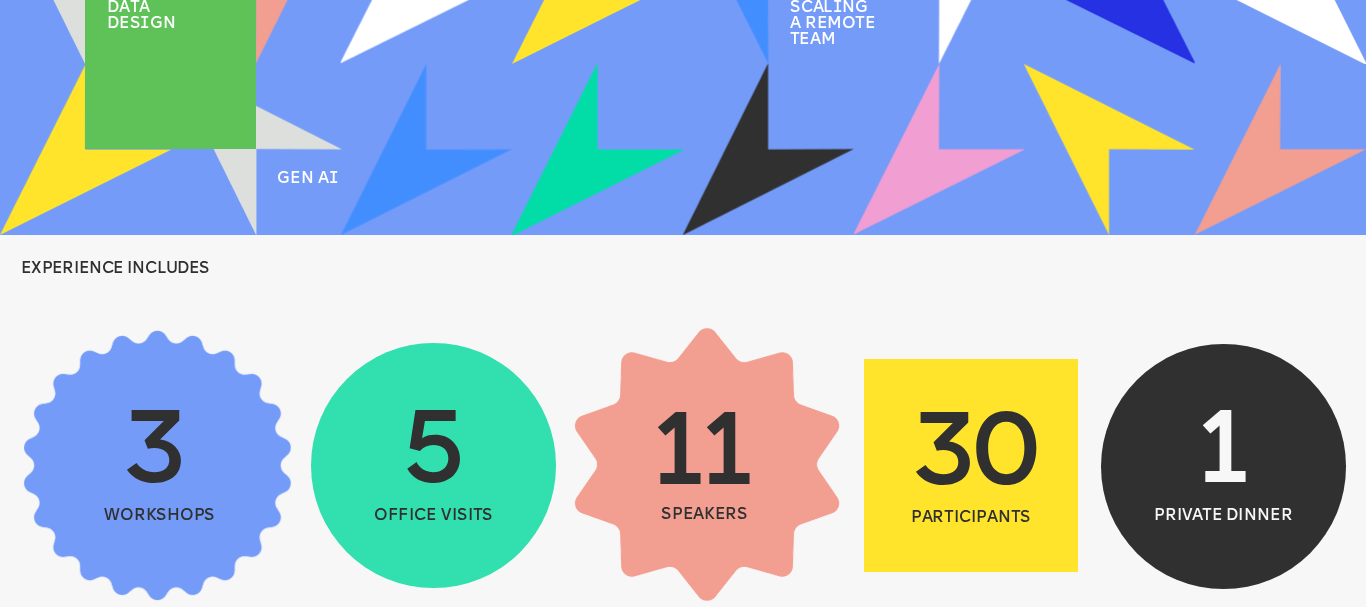 scroll, scrollTop: 200, scrollLeft: 0, axis: vertical 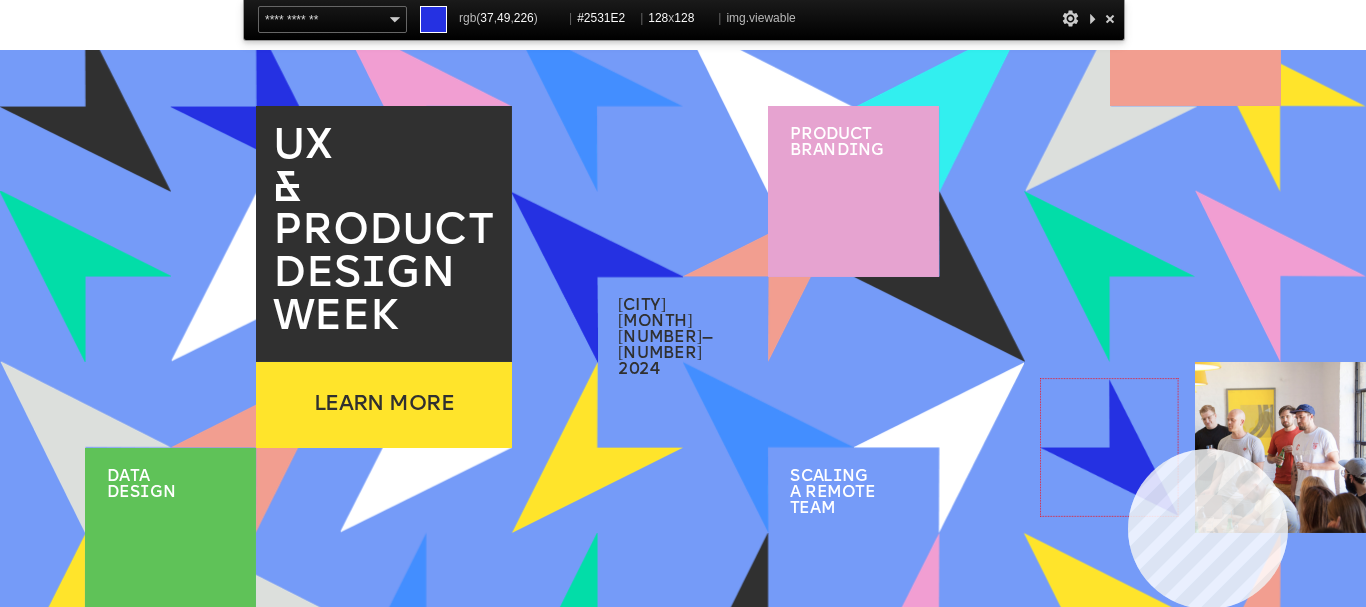click at bounding box center [1110, 447] 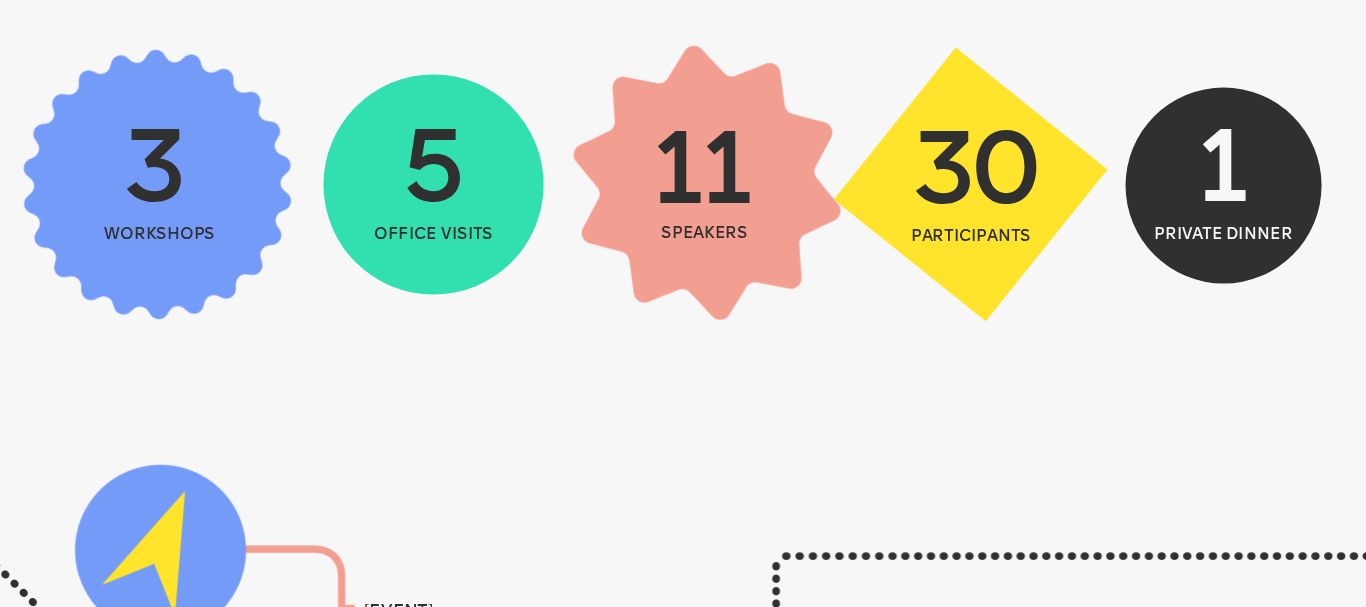 scroll, scrollTop: 800, scrollLeft: 0, axis: vertical 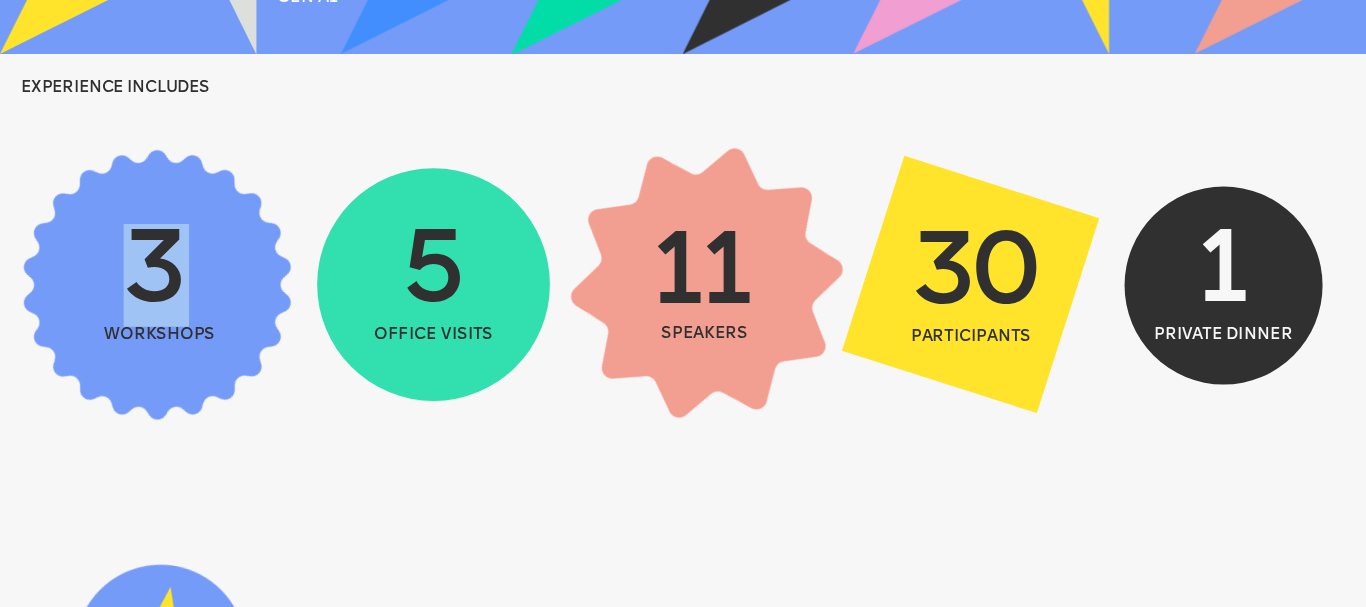 click on "[NUMBER]" at bounding box center (157, 275) 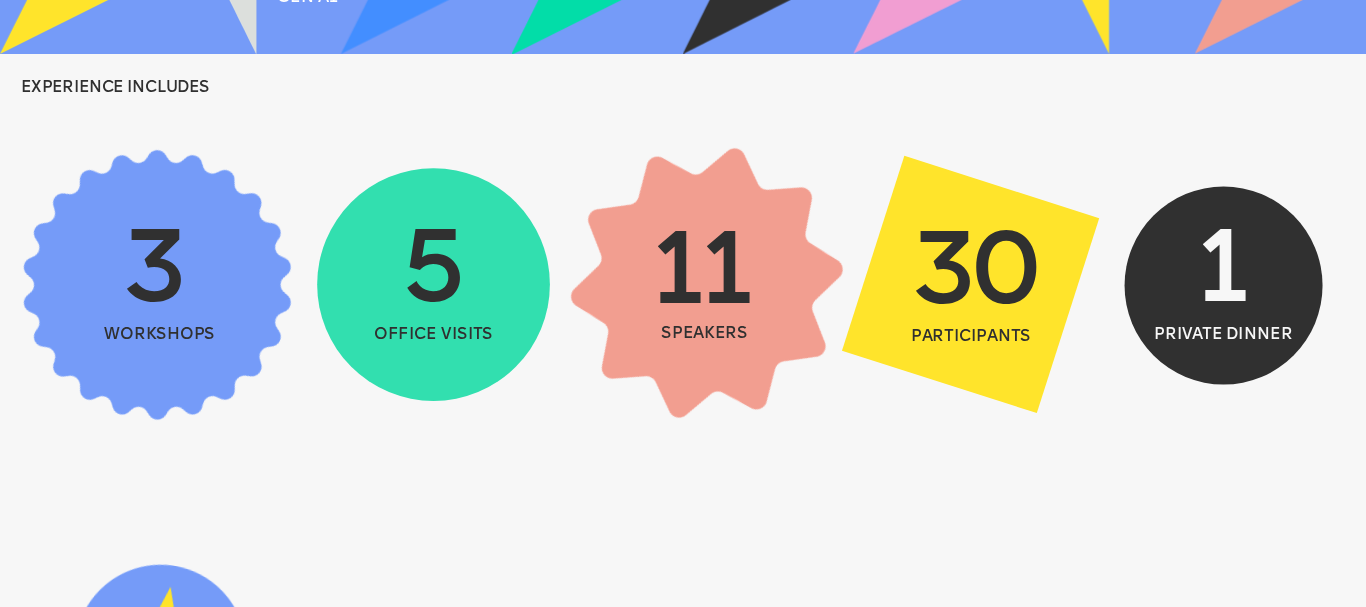 click at bounding box center [683, 993] 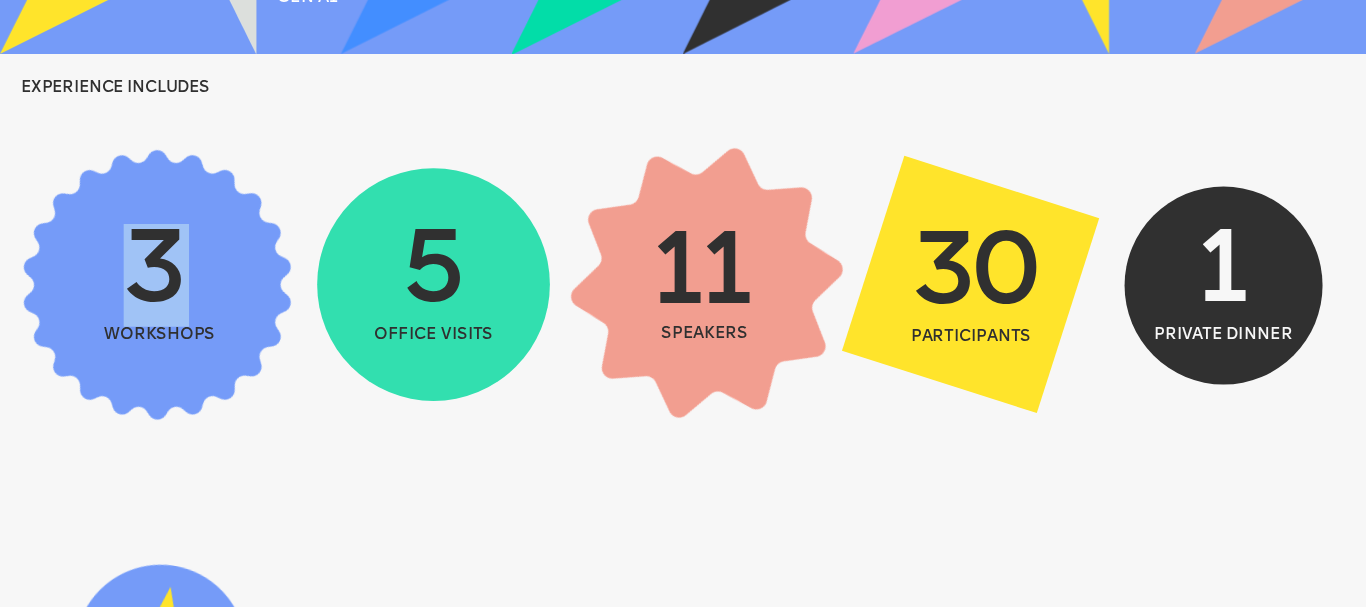 drag, startPoint x: 213, startPoint y: 319, endPoint x: 125, endPoint y: 332, distance: 88.95505 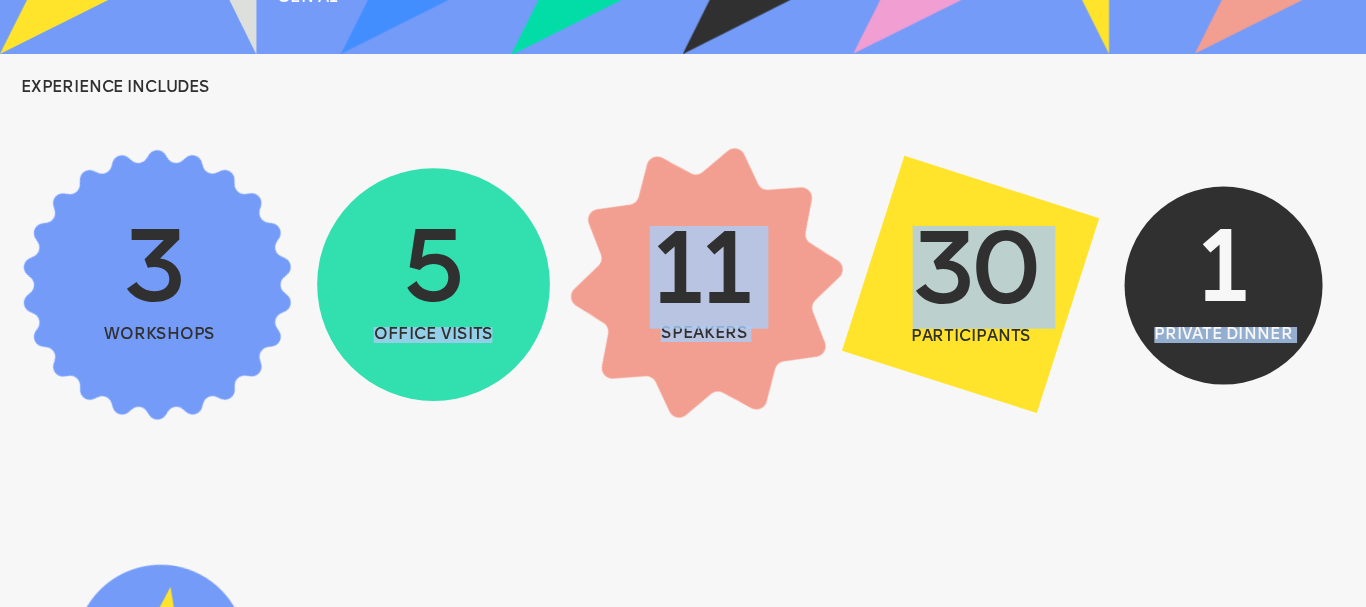 drag, startPoint x: 245, startPoint y: 357, endPoint x: 184, endPoint y: 339, distance: 63.600315 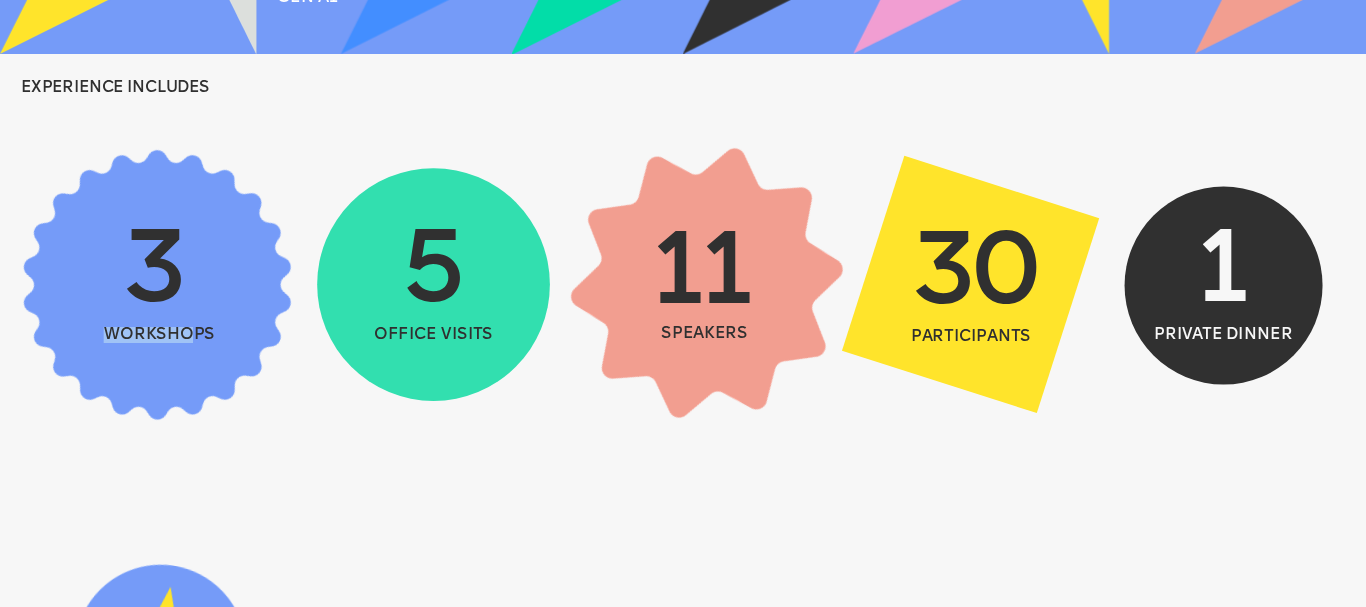 drag, startPoint x: 194, startPoint y: 336, endPoint x: 167, endPoint y: 339, distance: 27.166155 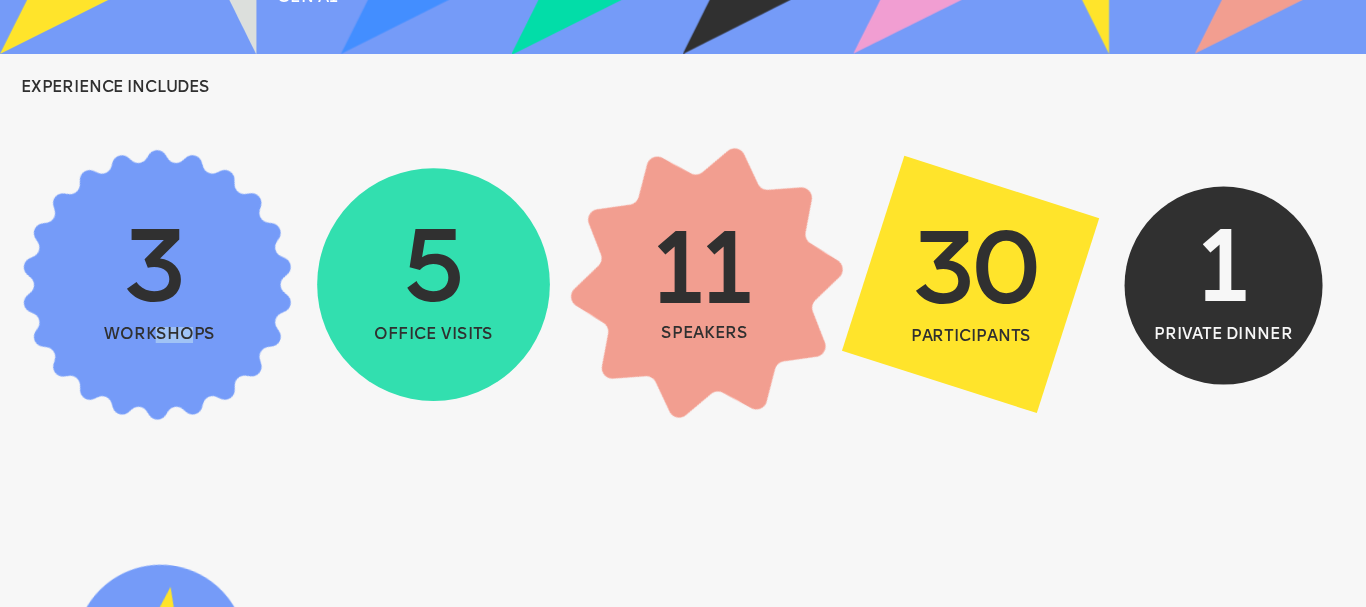 click on "workshops" at bounding box center [160, 335] 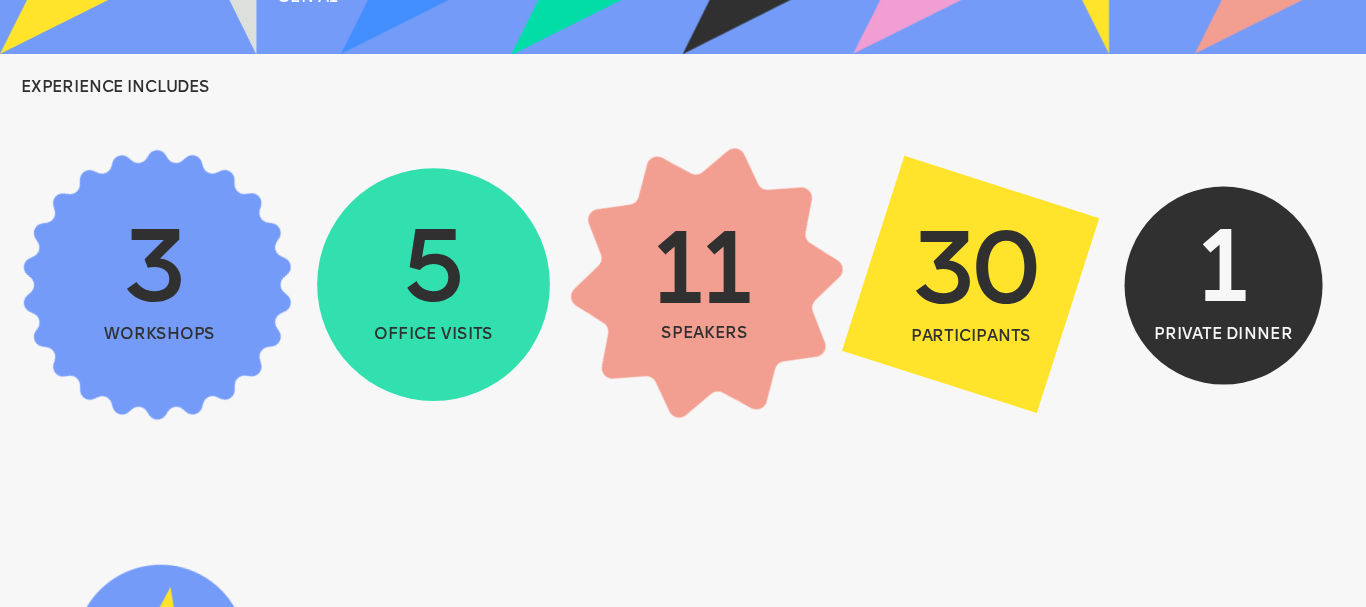 click on "workshops" at bounding box center [160, 335] 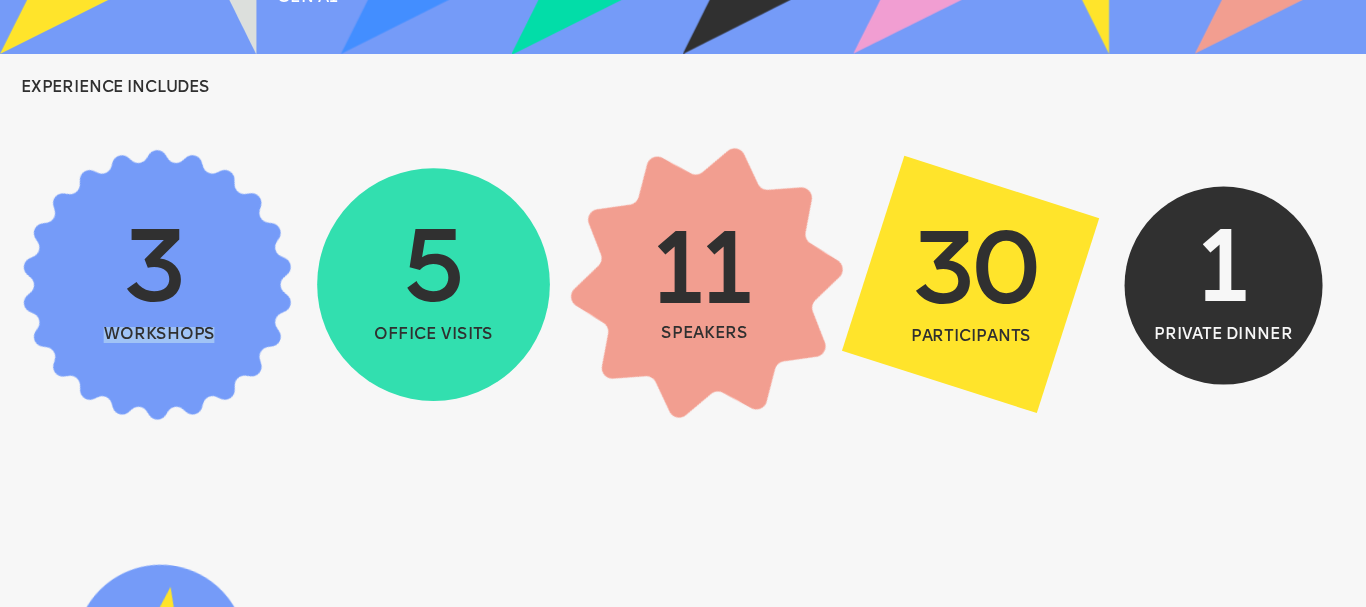 click on "workshops" at bounding box center (160, 335) 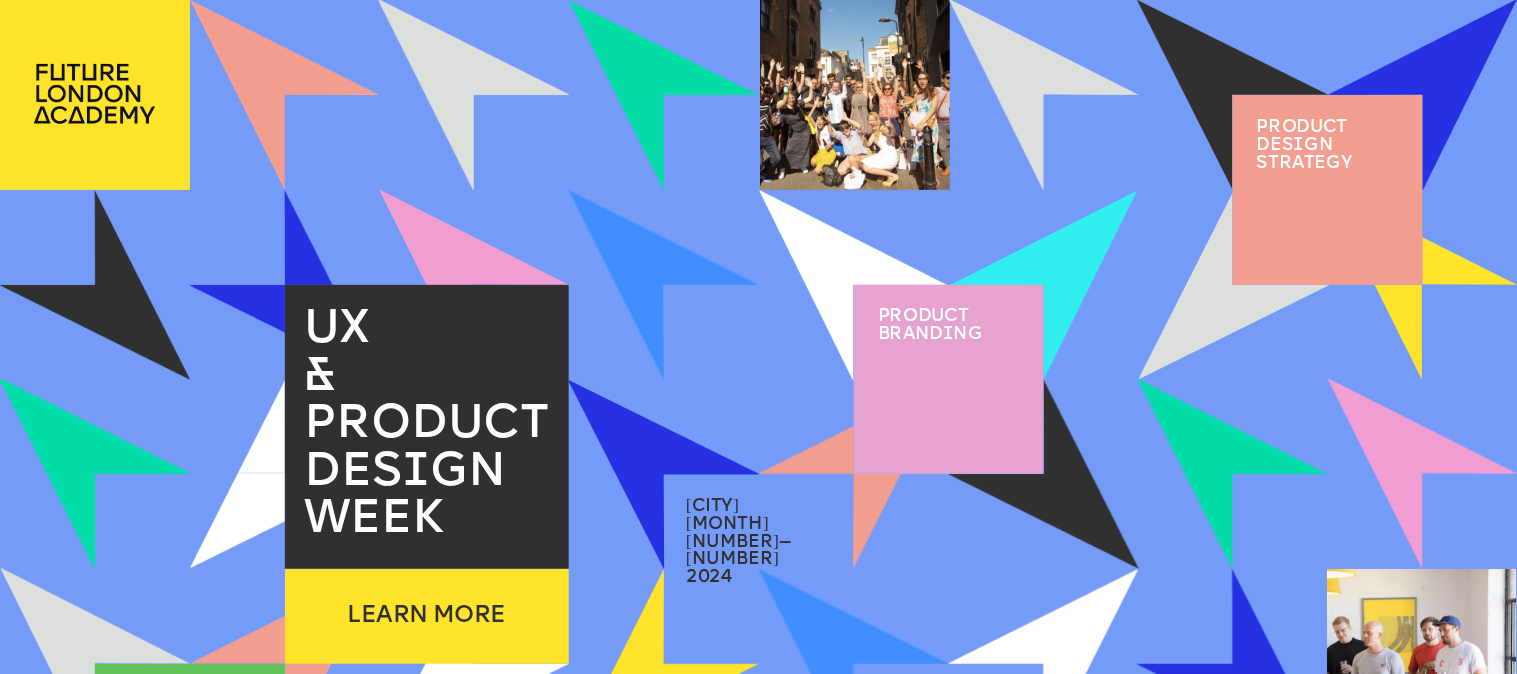 scroll, scrollTop: 222, scrollLeft: 0, axis: vertical 